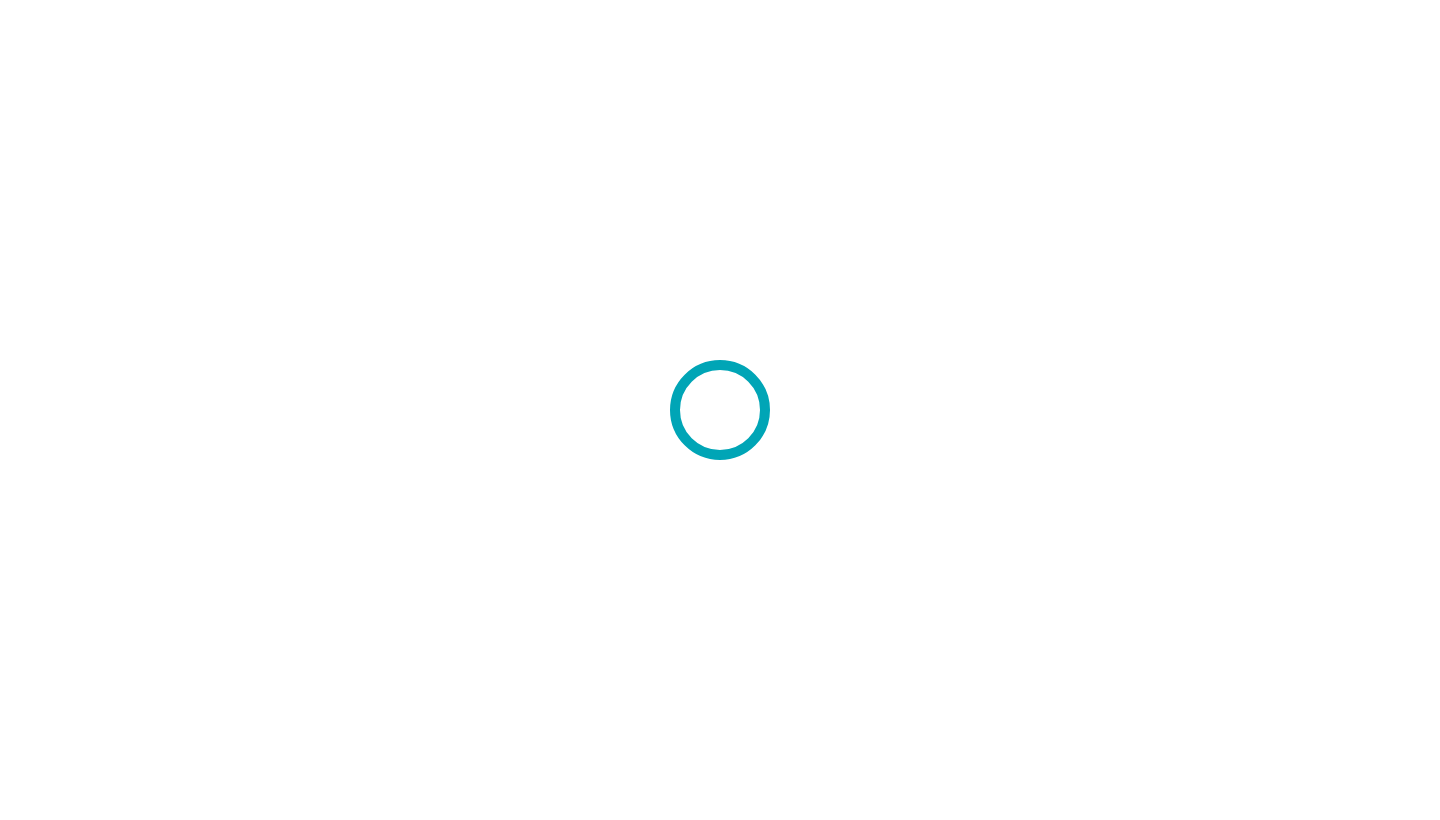 scroll, scrollTop: 0, scrollLeft: 0, axis: both 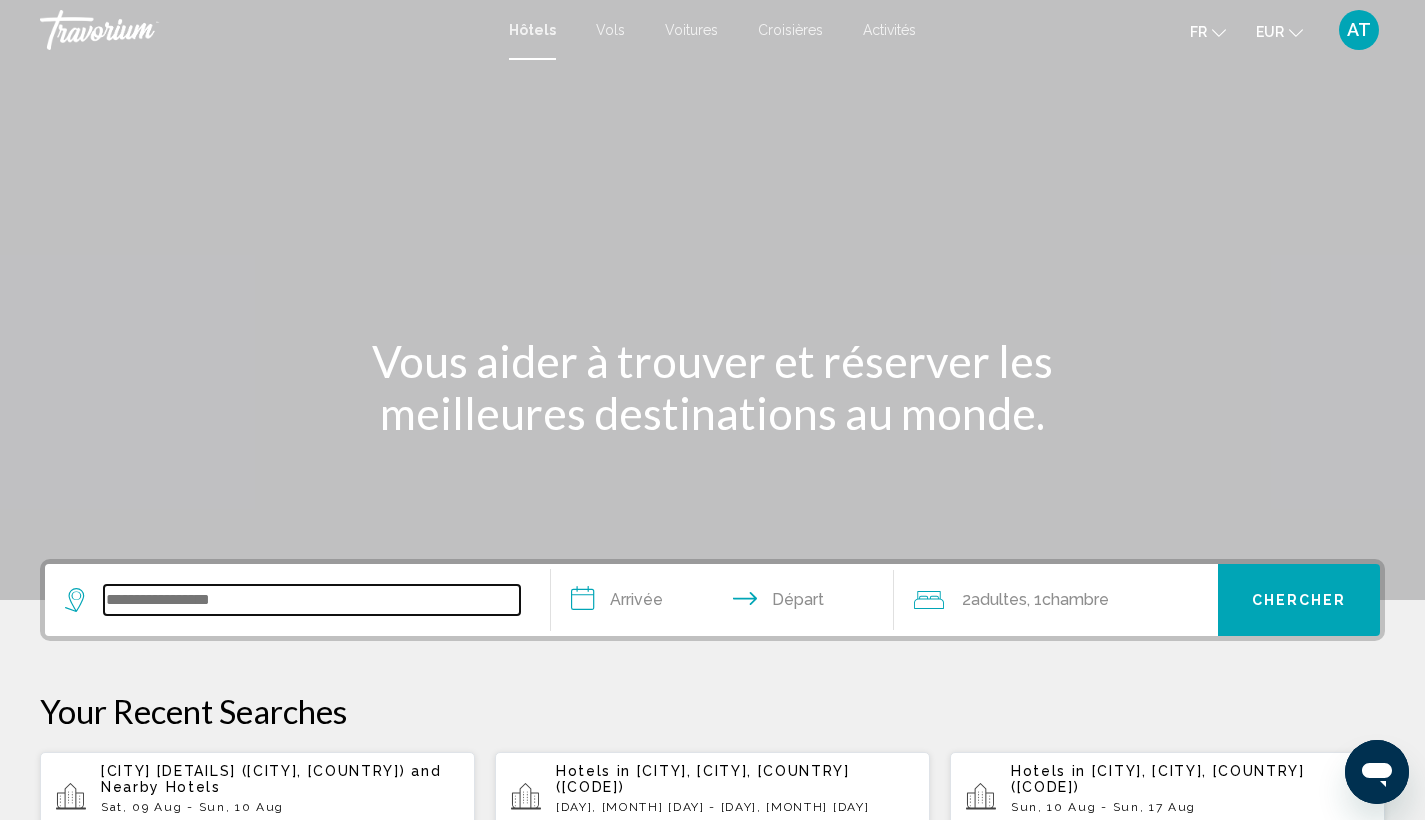 click at bounding box center [312, 600] 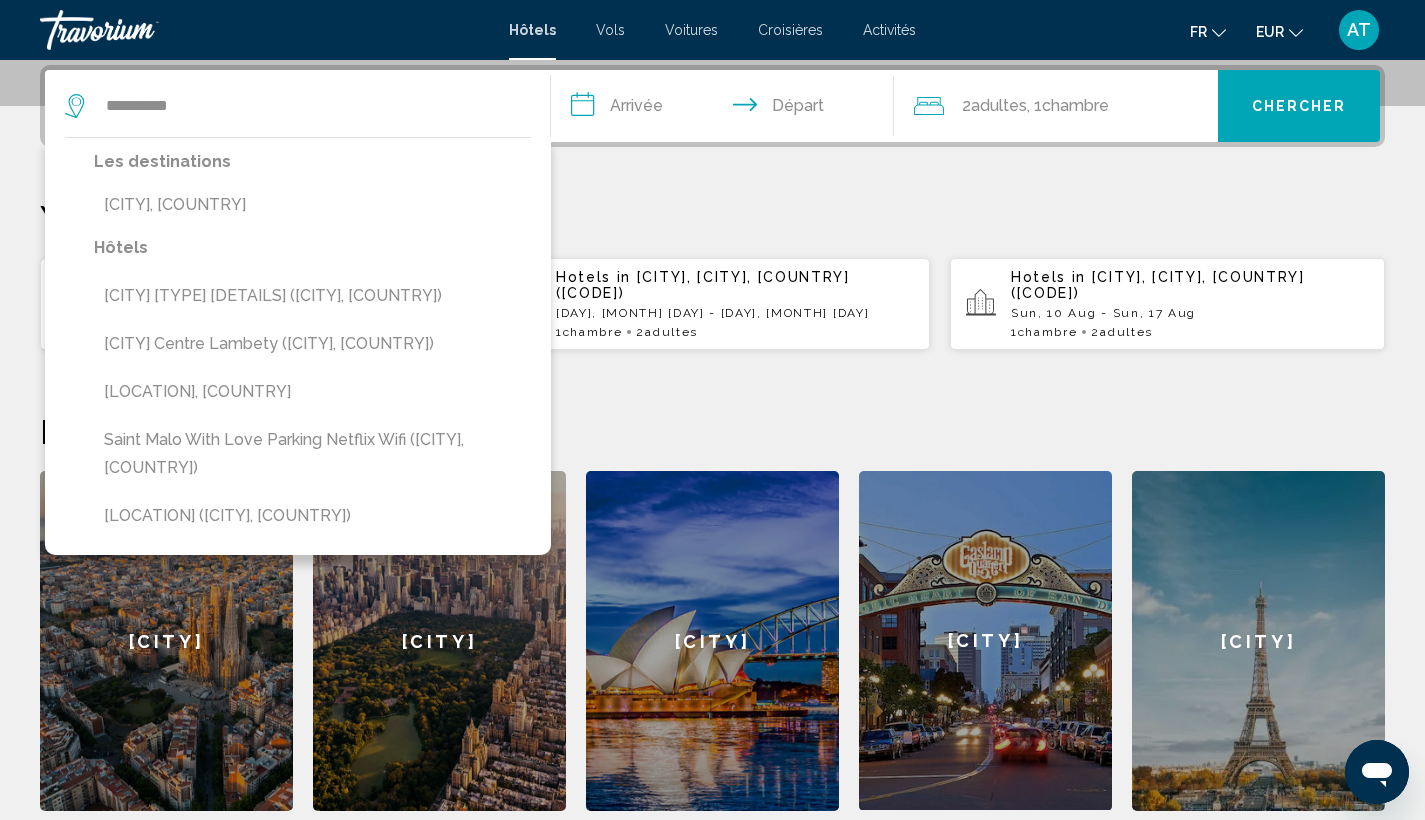 click on "Your Recent Searches" at bounding box center [712, 217] 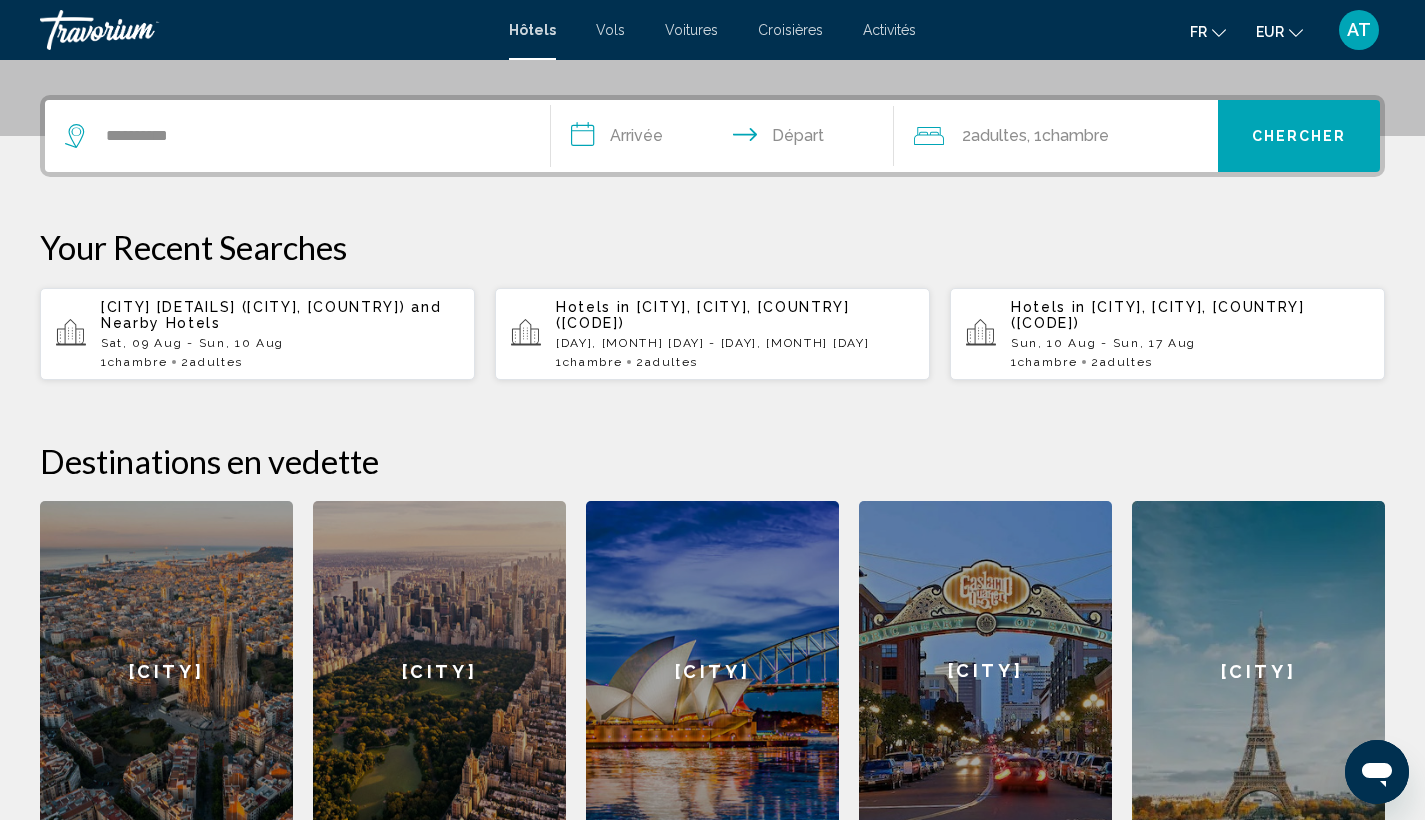 scroll, scrollTop: 455, scrollLeft: 0, axis: vertical 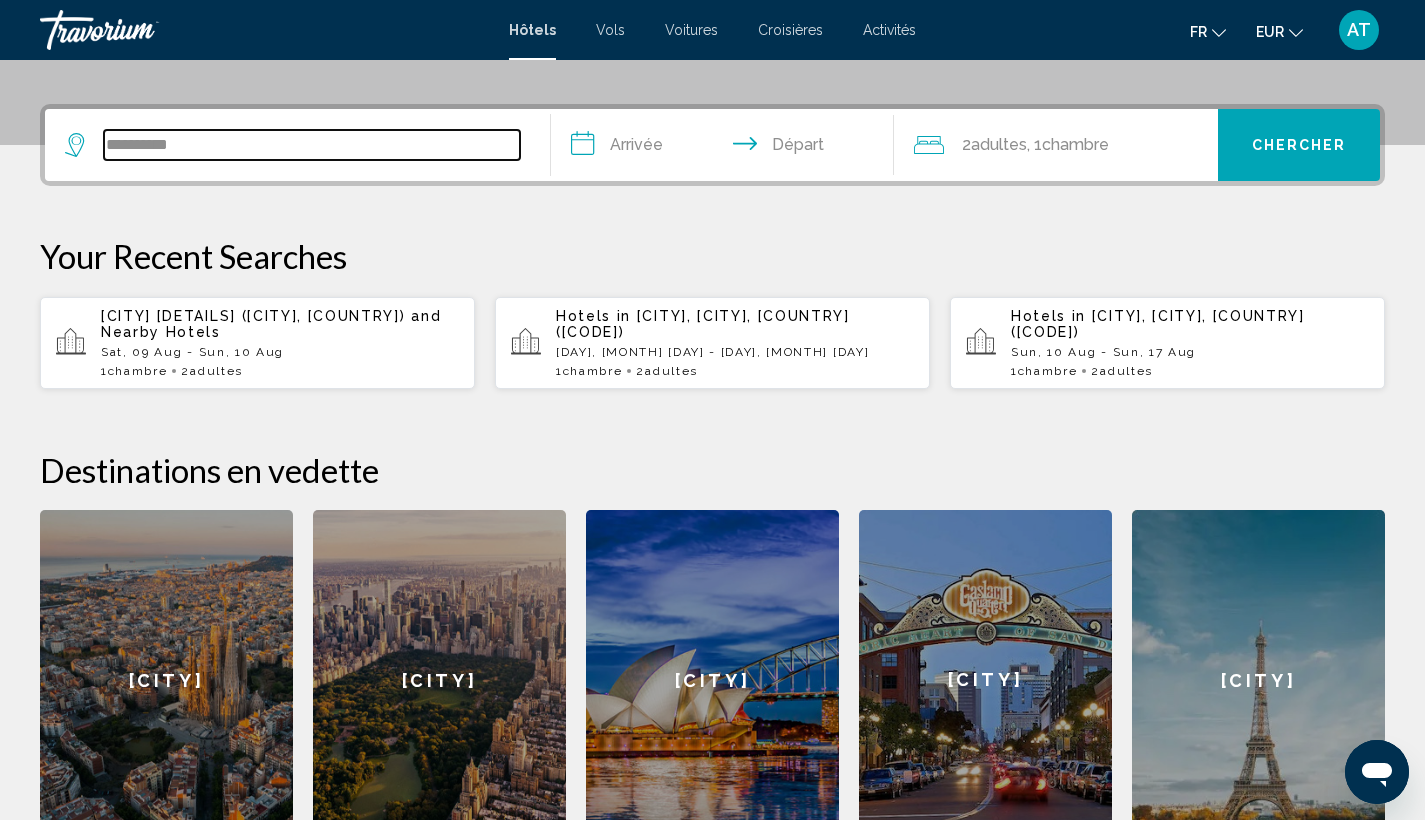 click on "**********" at bounding box center (312, 145) 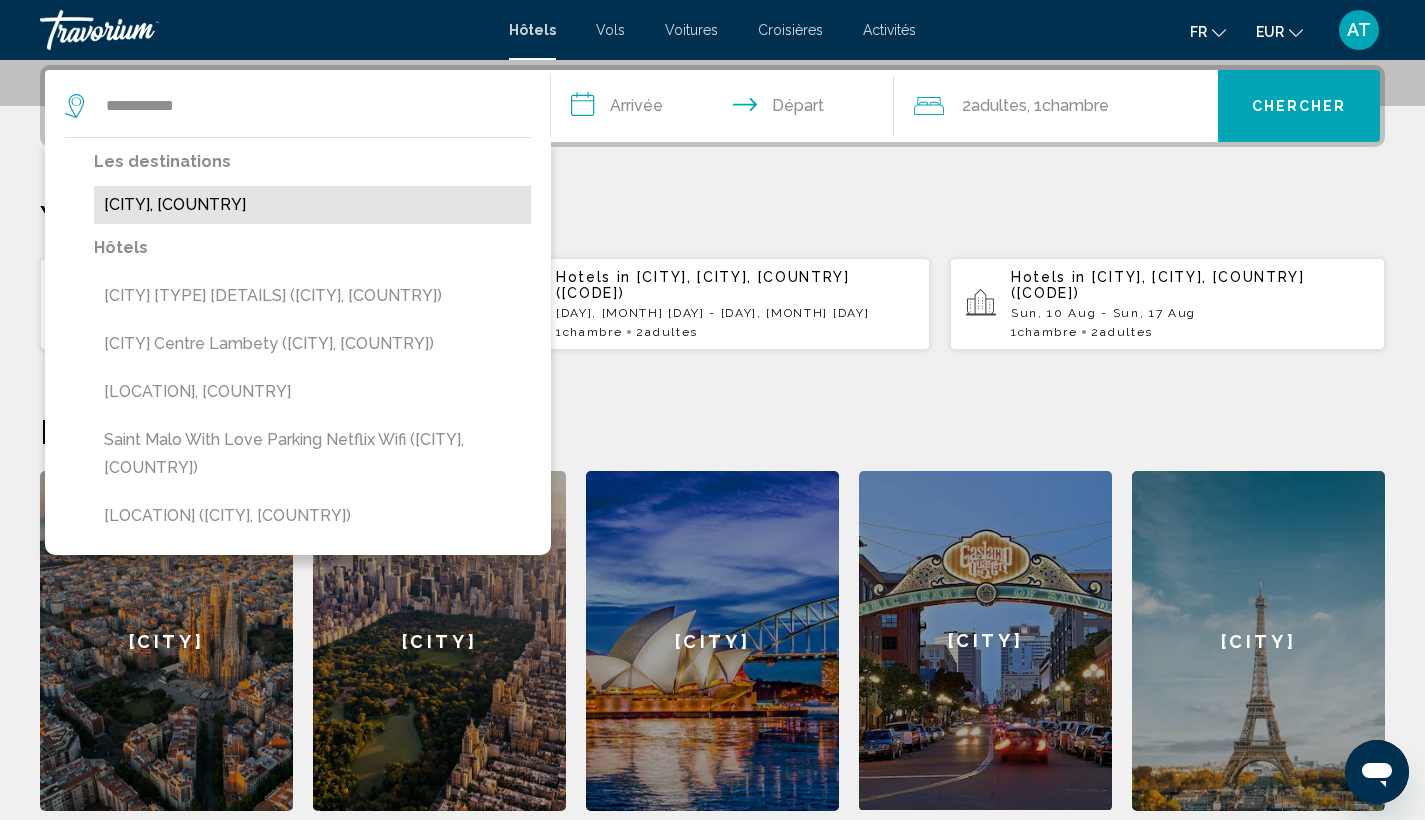 click on "[CITY], [COUNTRY]" at bounding box center (312, 205) 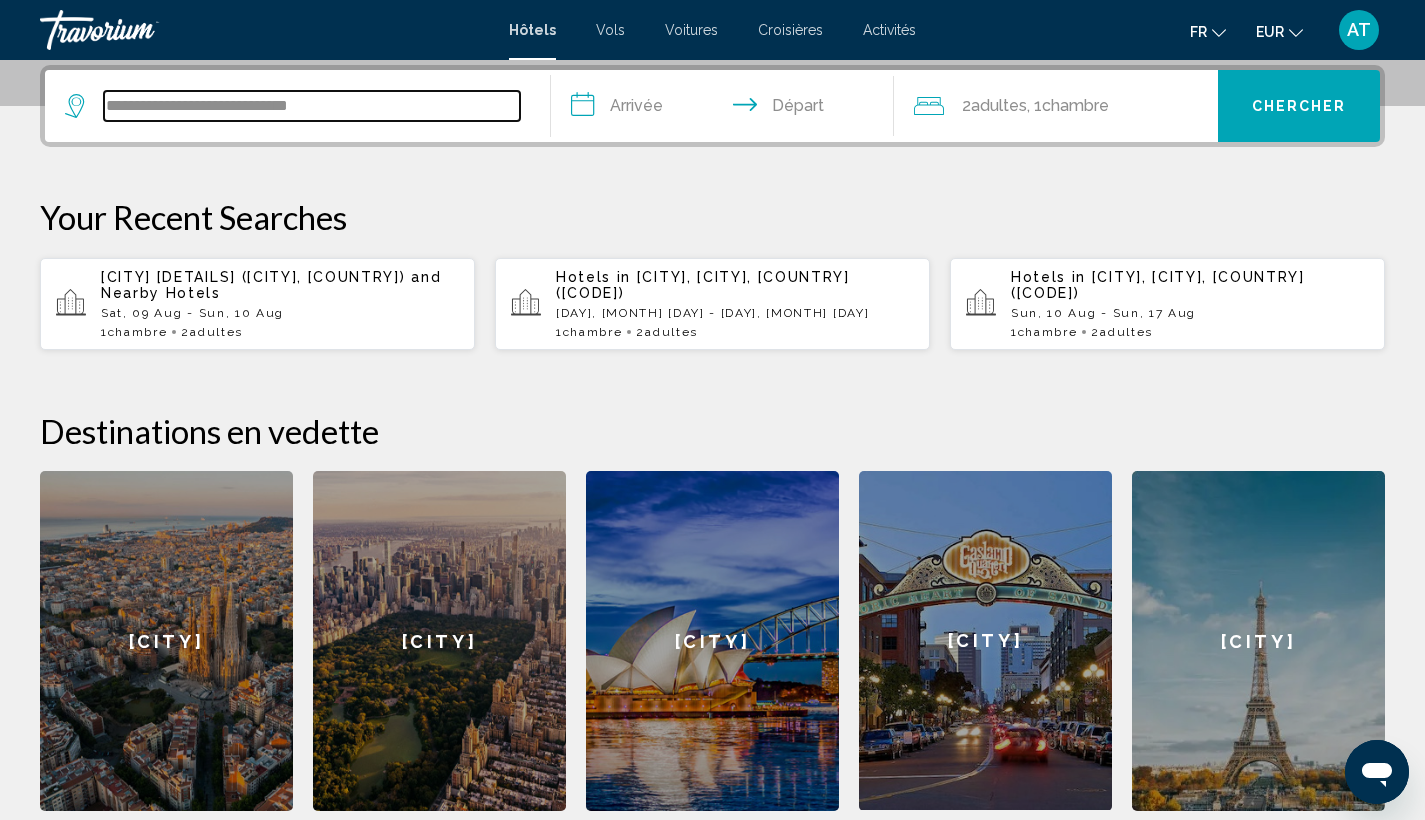 drag, startPoint x: 363, startPoint y: 94, endPoint x: 182, endPoint y: 110, distance: 181.70581 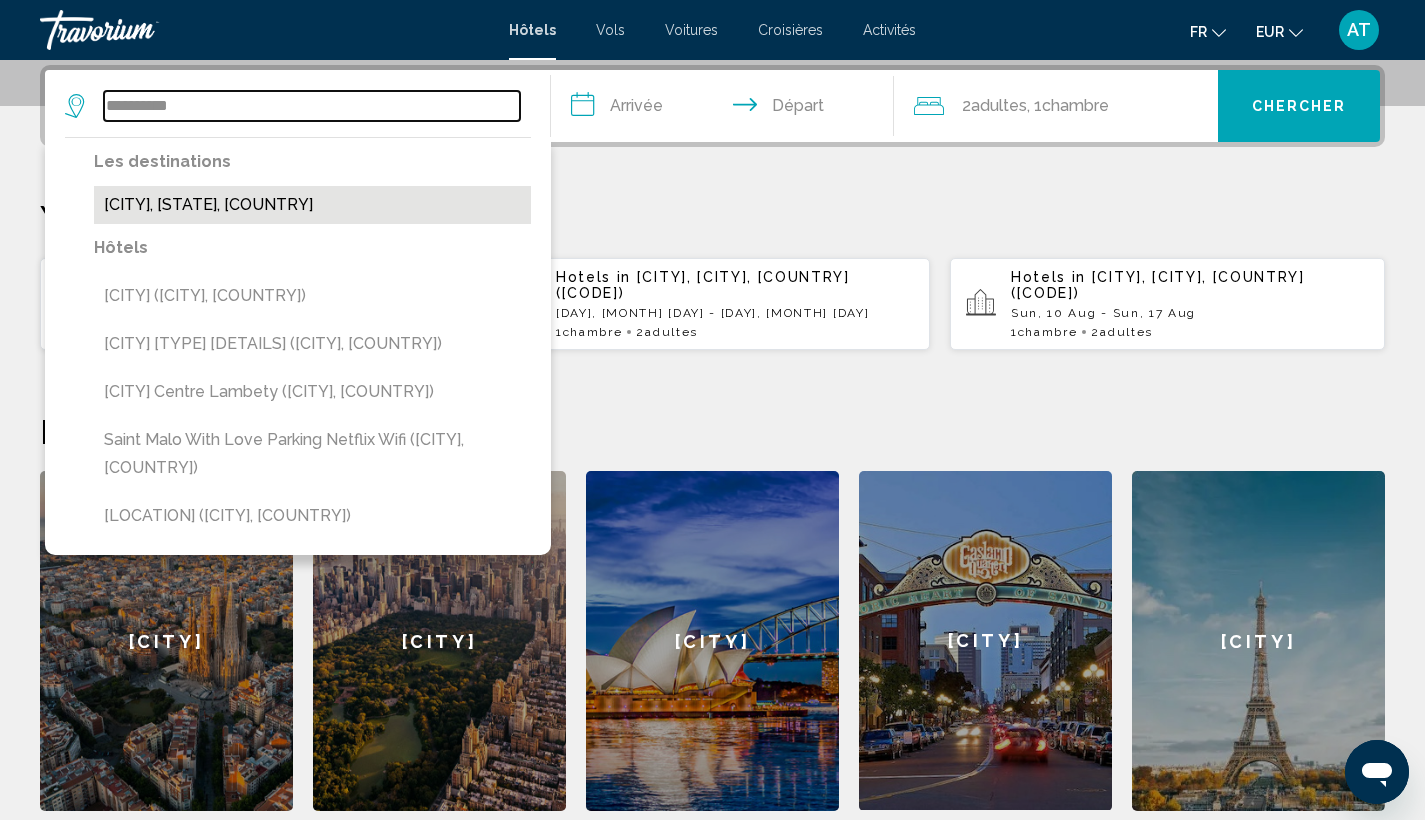 type on "**********" 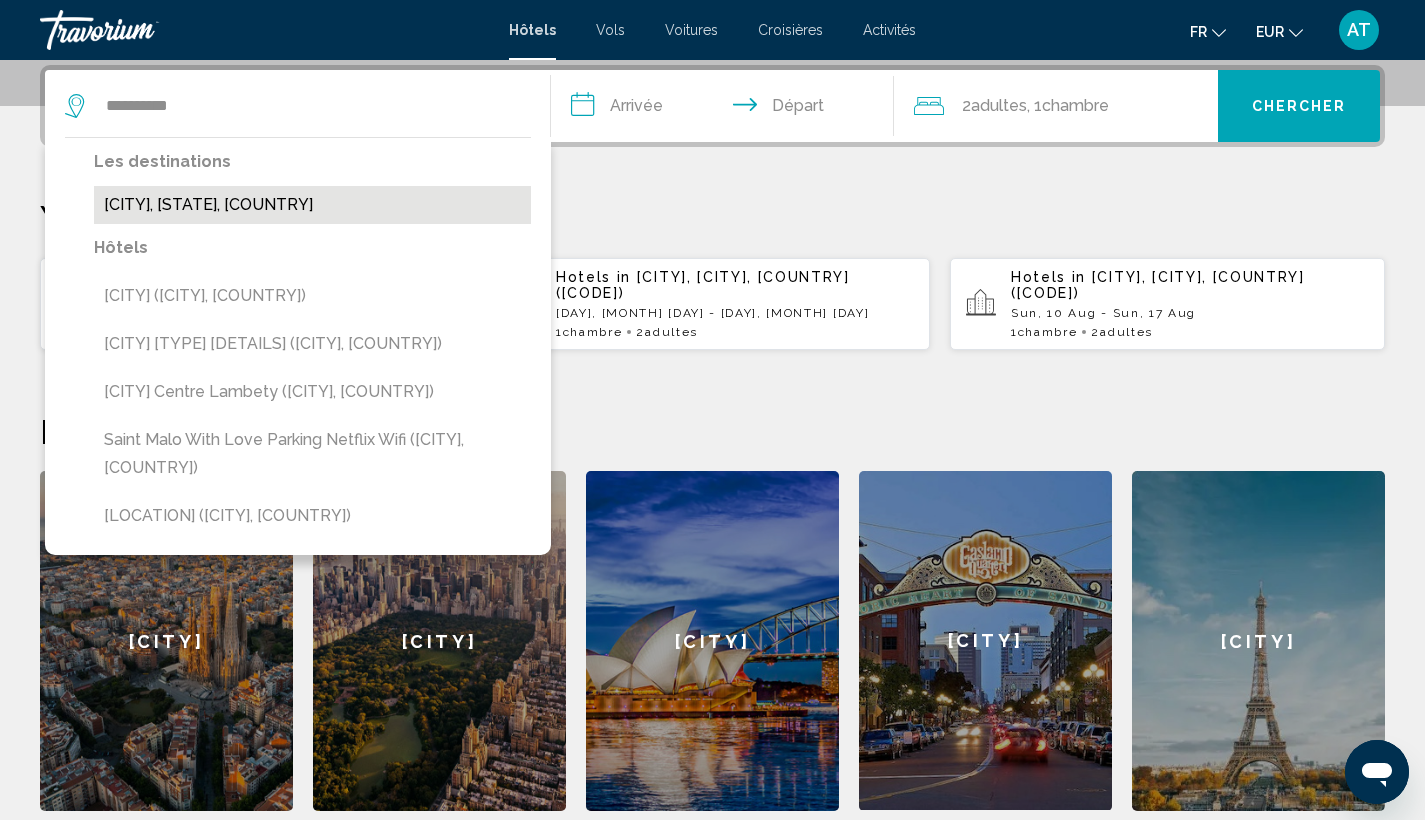click on "[CITY], [STATE], [COUNTRY]" at bounding box center [312, 205] 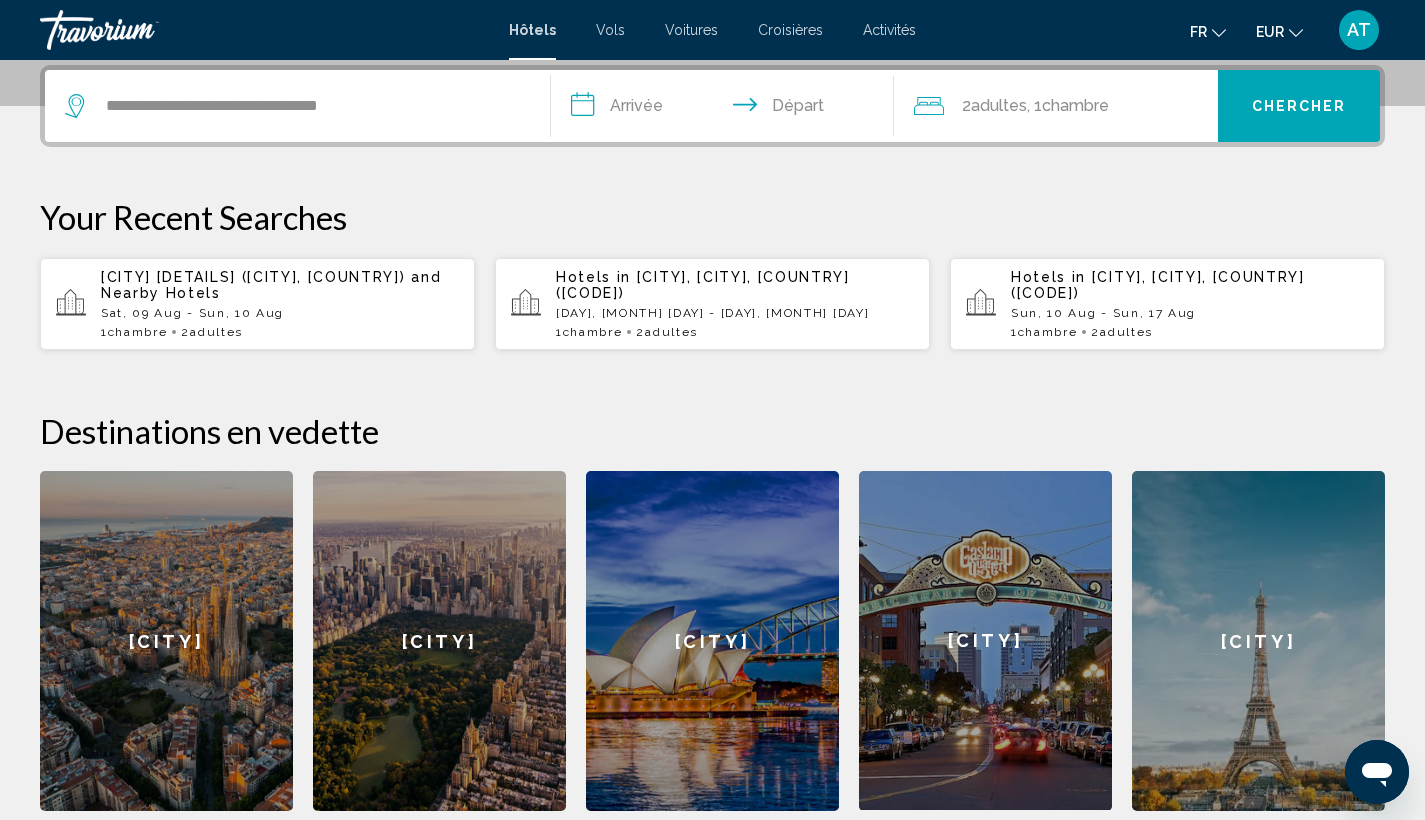 click on "**********" at bounding box center (727, 109) 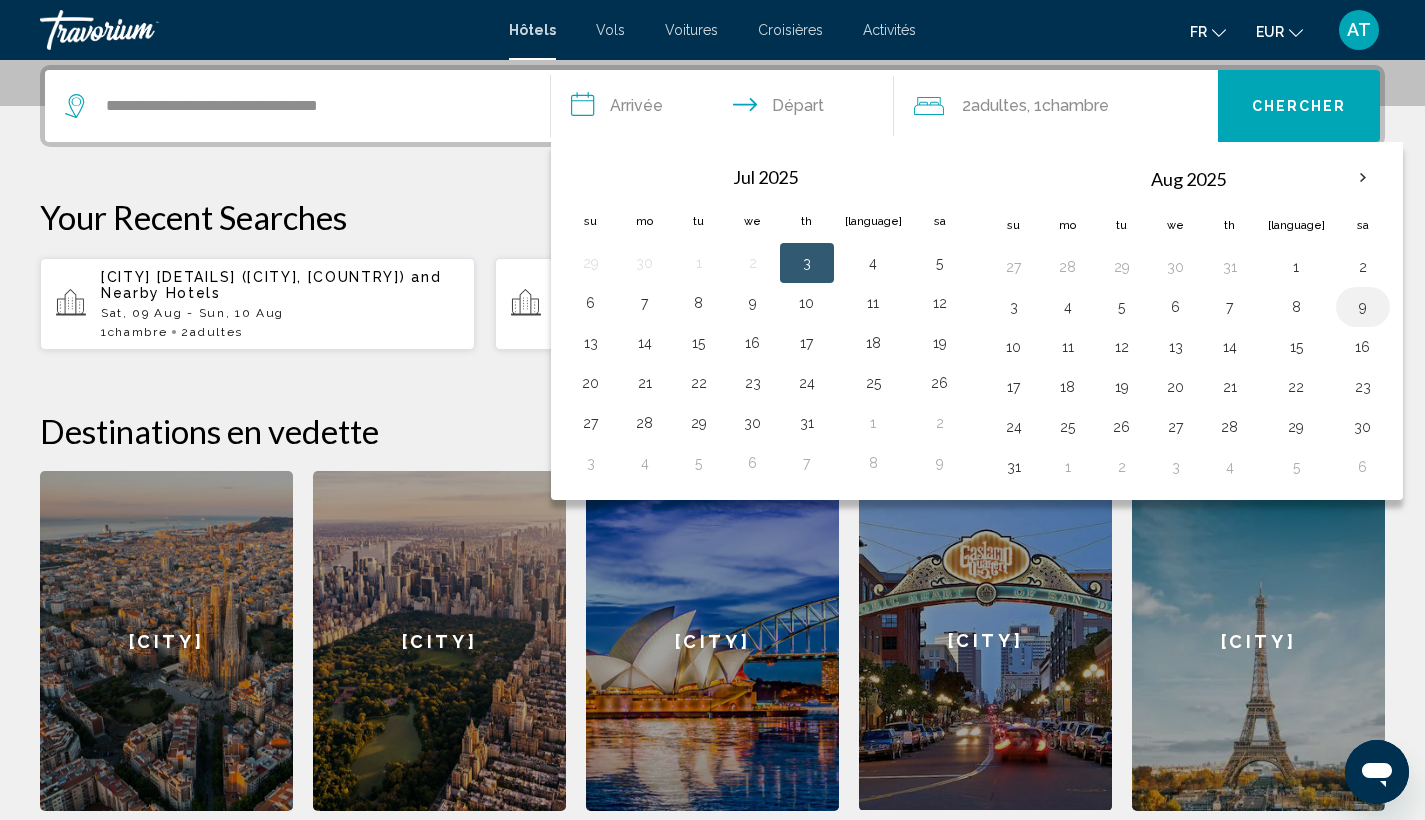 click on "9" at bounding box center [1363, 307] 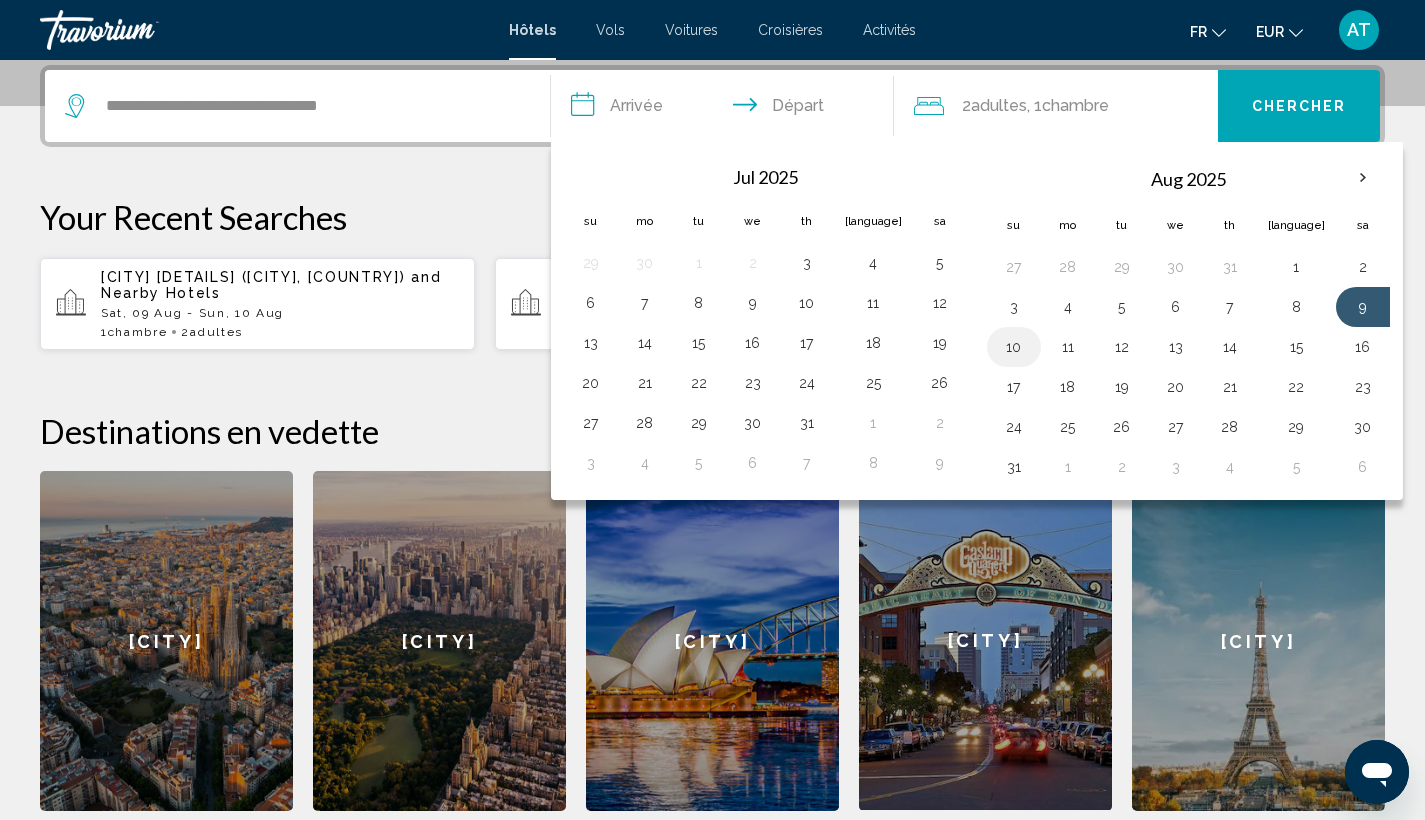 click on "10" at bounding box center [1014, 347] 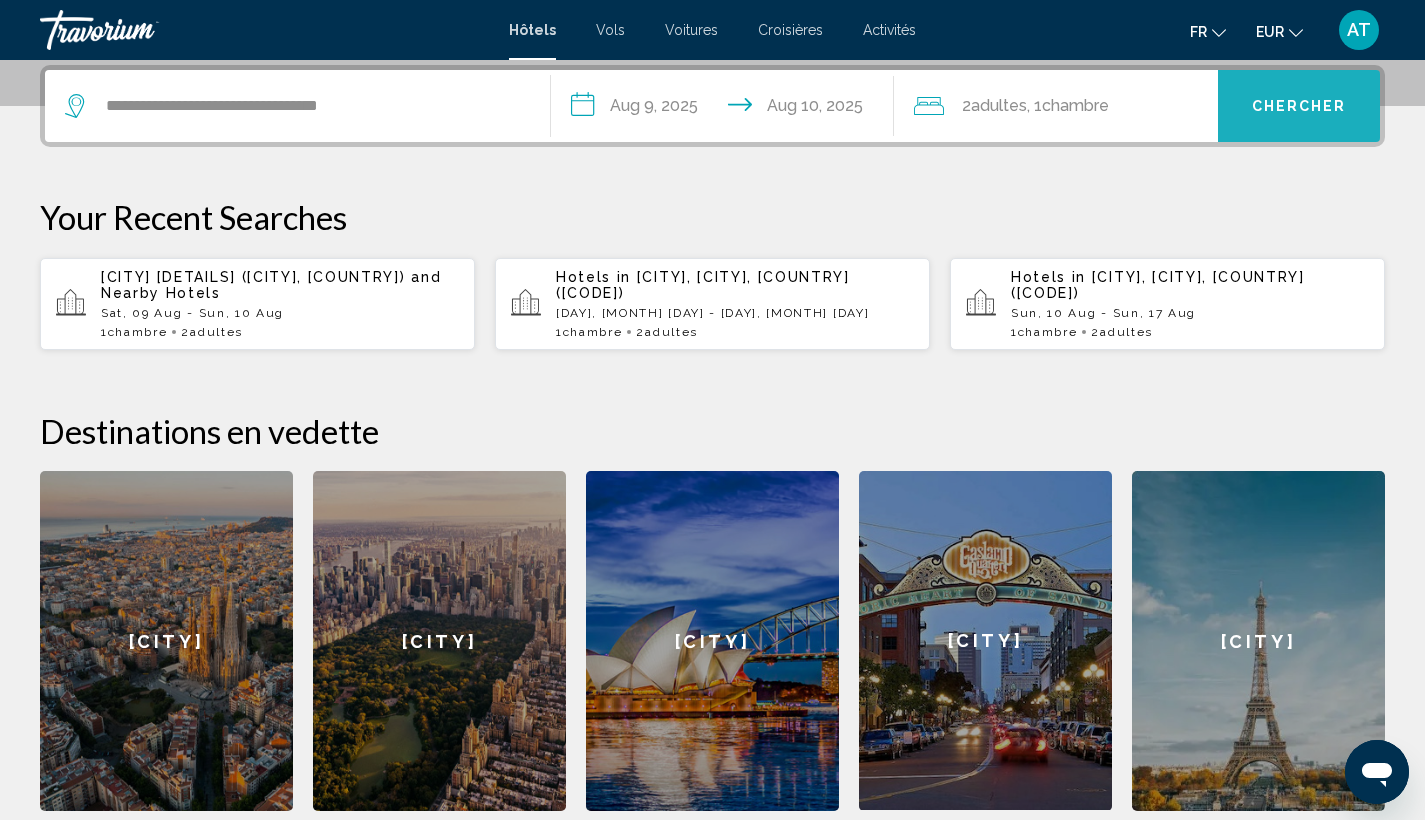 click on "Chercher" at bounding box center (1299, 107) 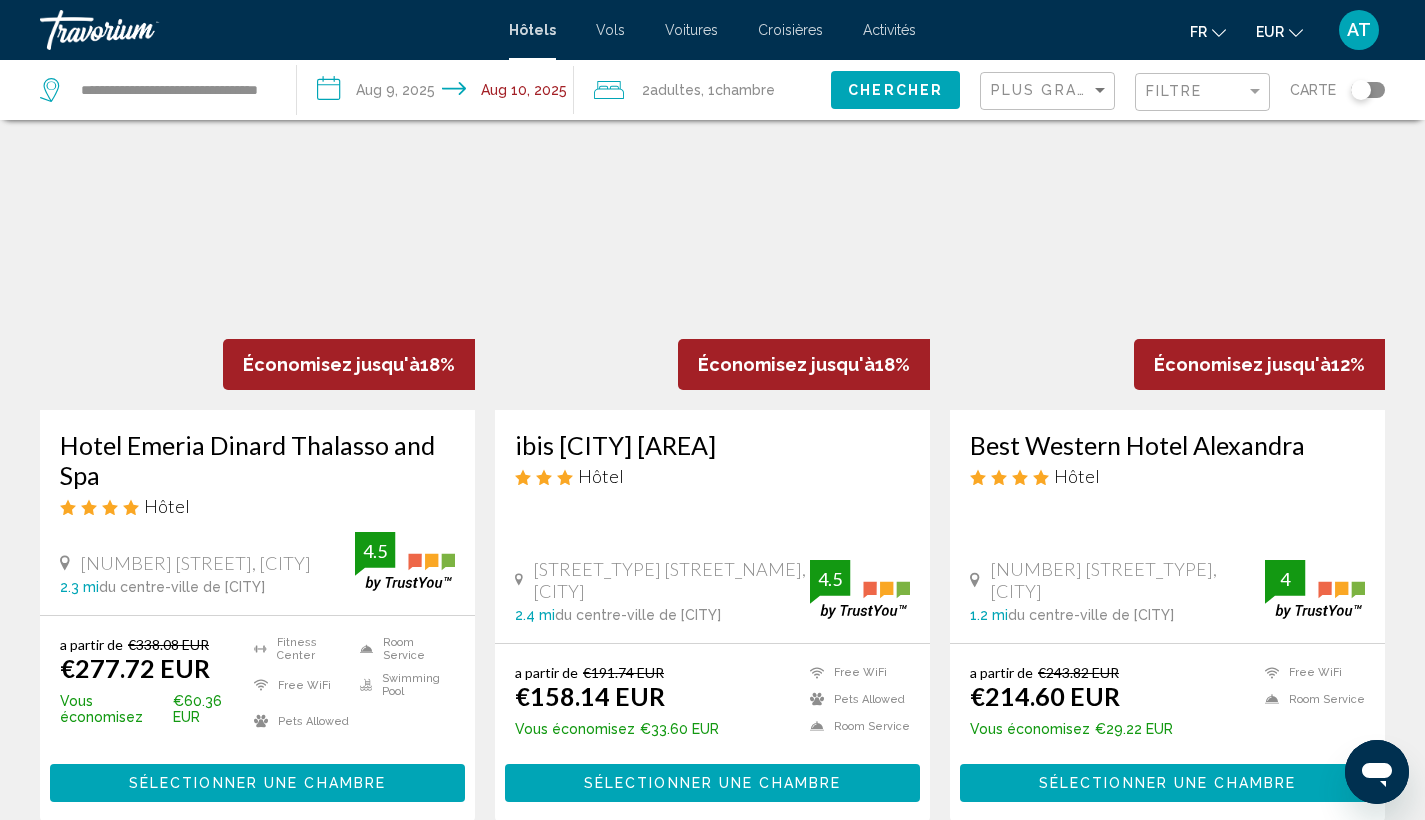 scroll, scrollTop: 99, scrollLeft: 0, axis: vertical 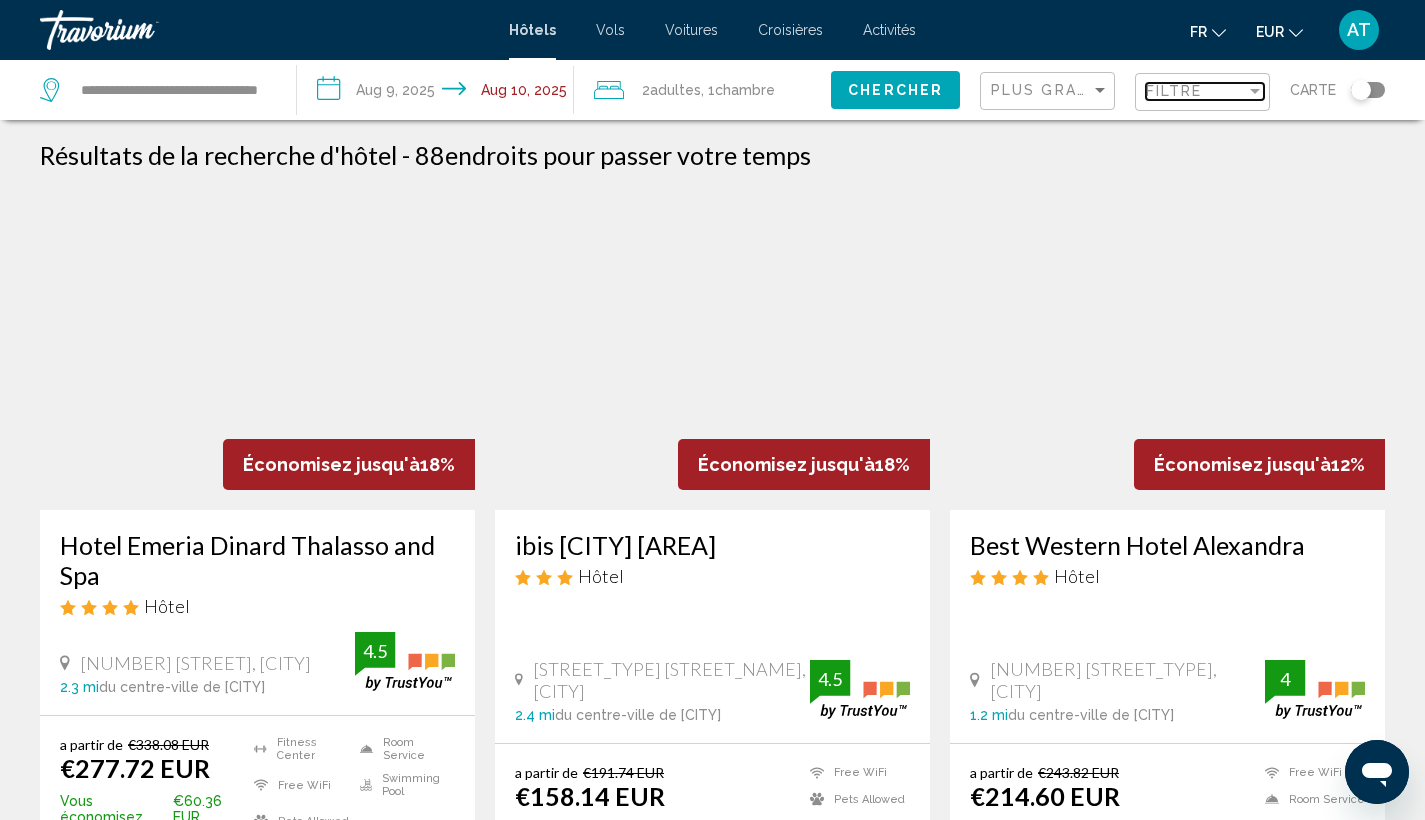click on "Filtre" at bounding box center (1174, 91) 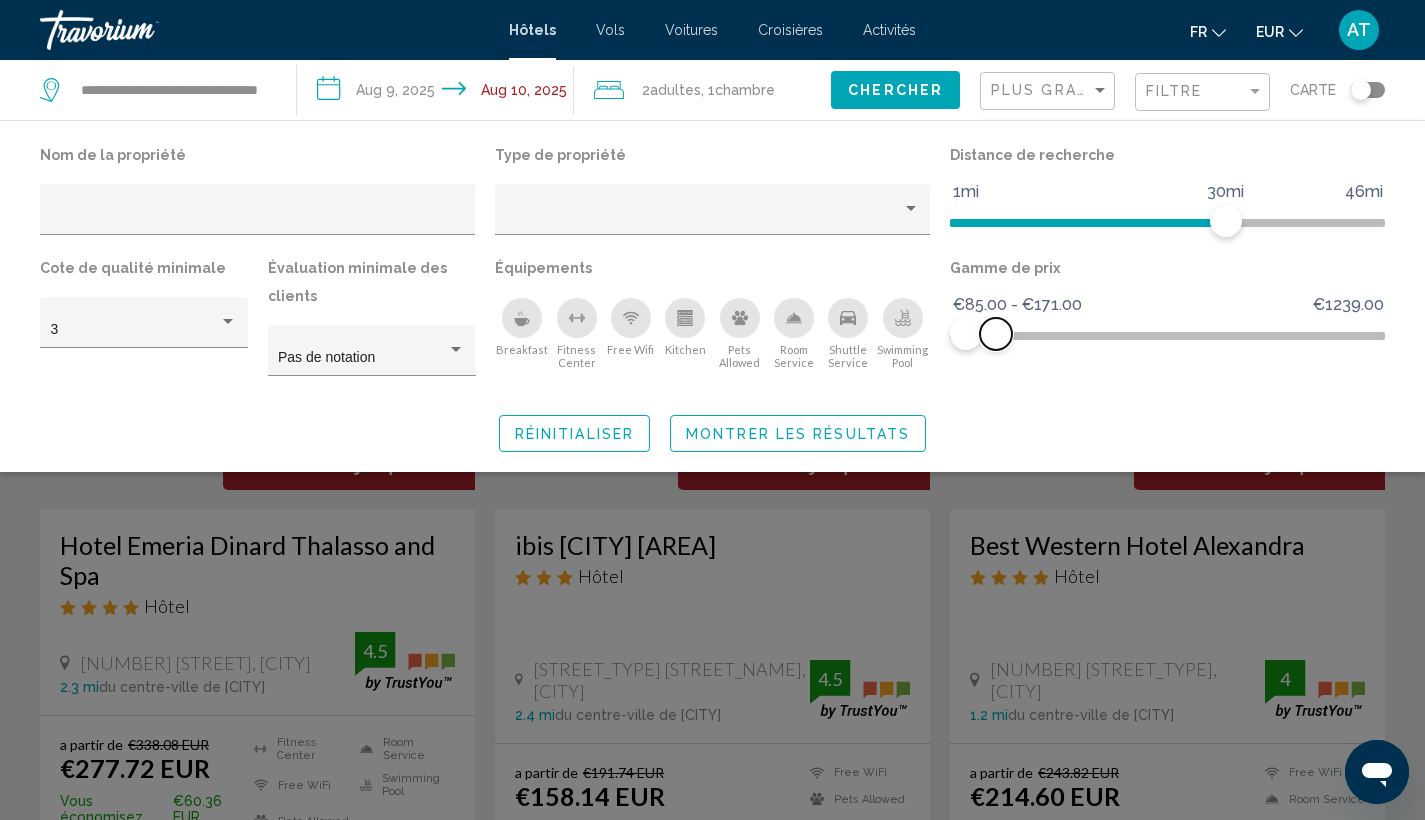 drag, startPoint x: 1366, startPoint y: 336, endPoint x: 996, endPoint y: 341, distance: 370.03378 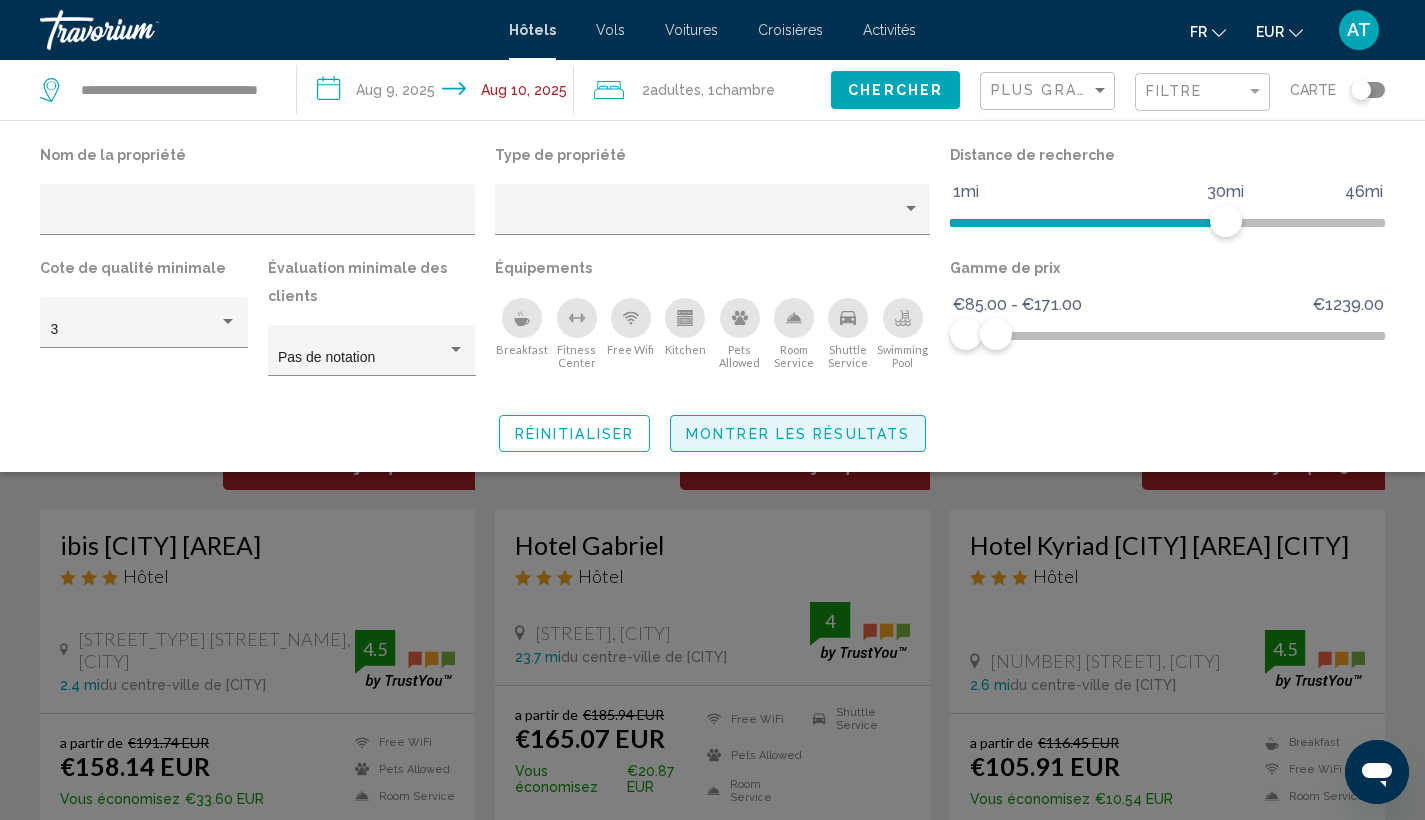 click on "Montrer les résultats" at bounding box center (798, 434) 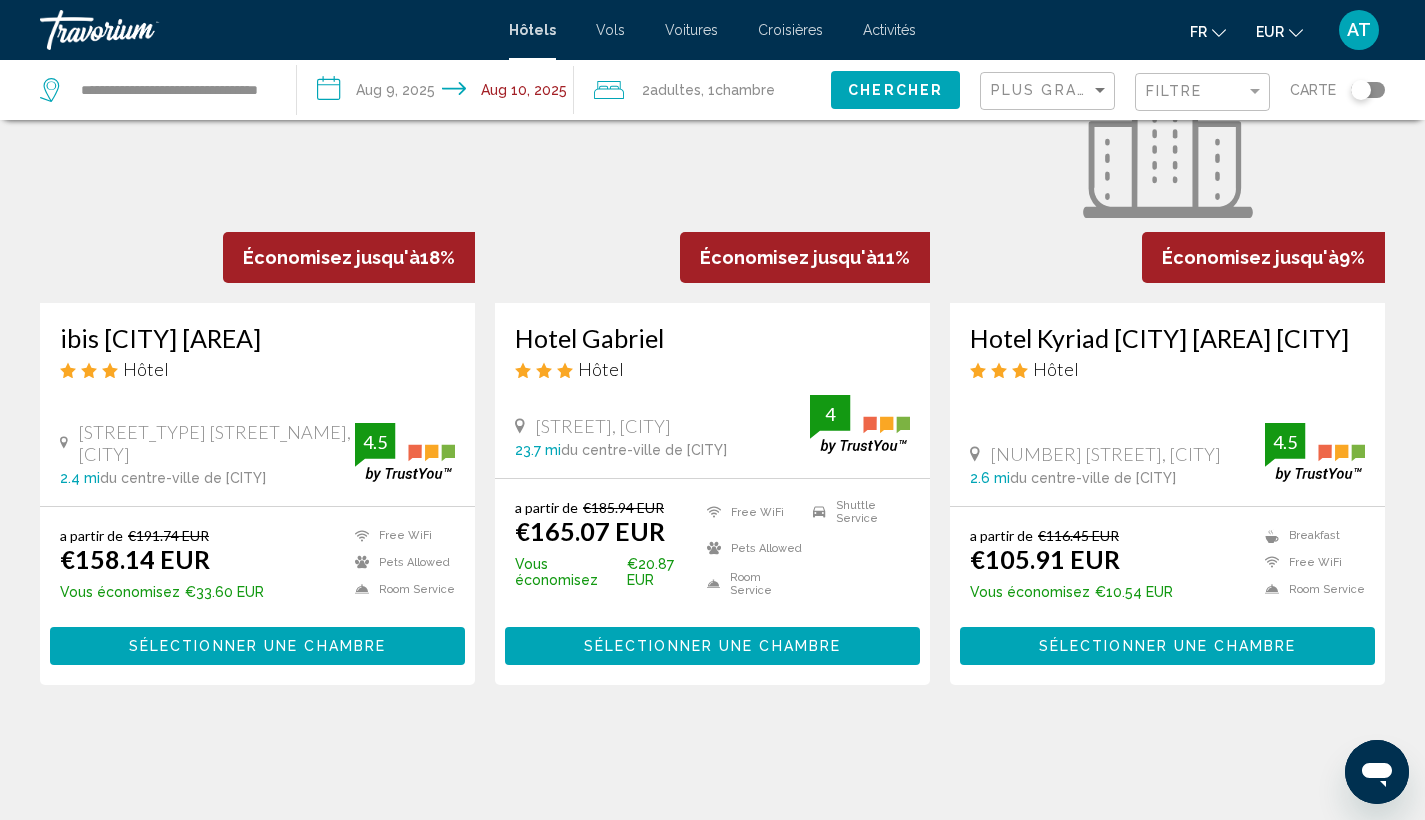 scroll, scrollTop: 201, scrollLeft: 0, axis: vertical 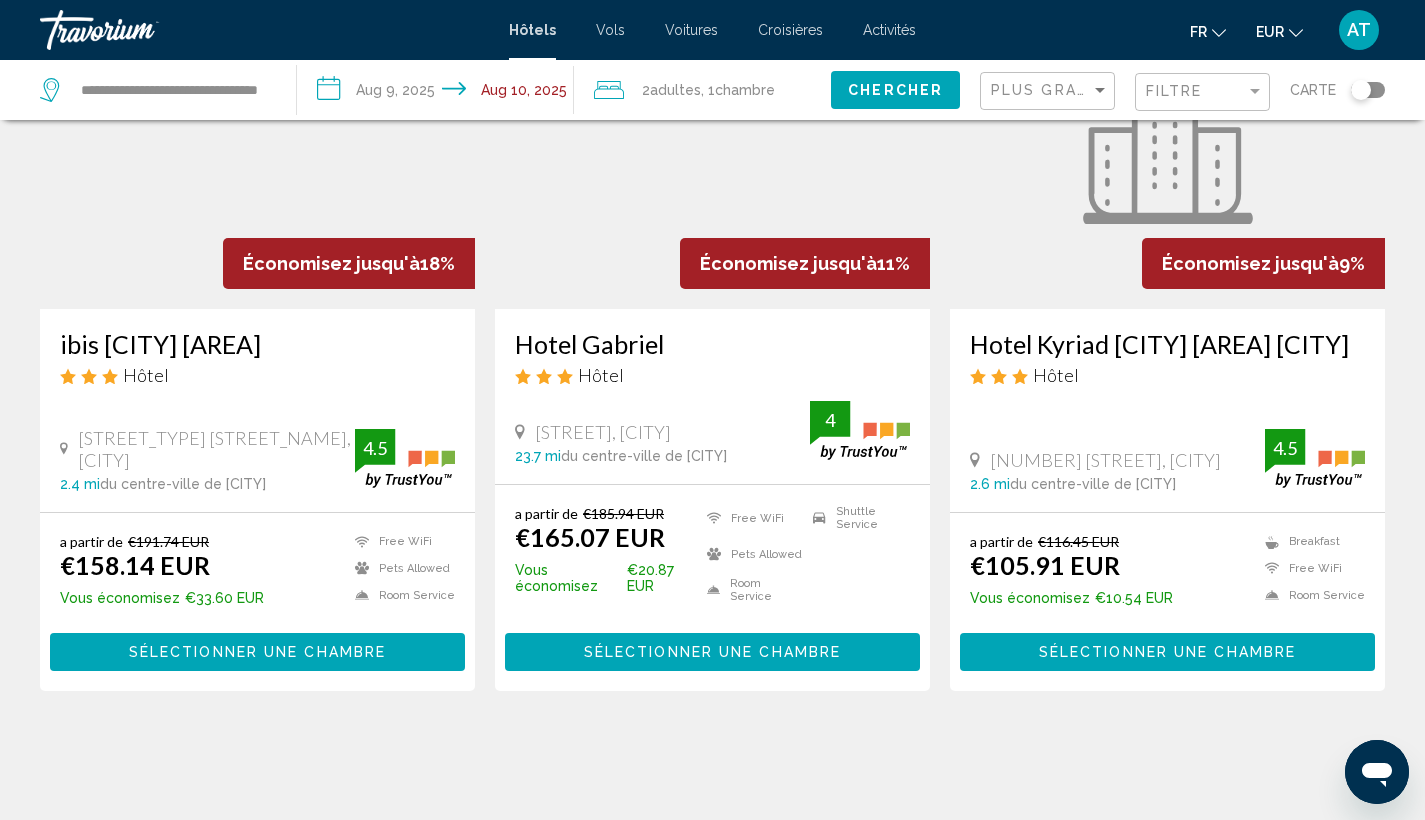 click on "Vous économisez  €20.87 EUR" at bounding box center (162, 598) 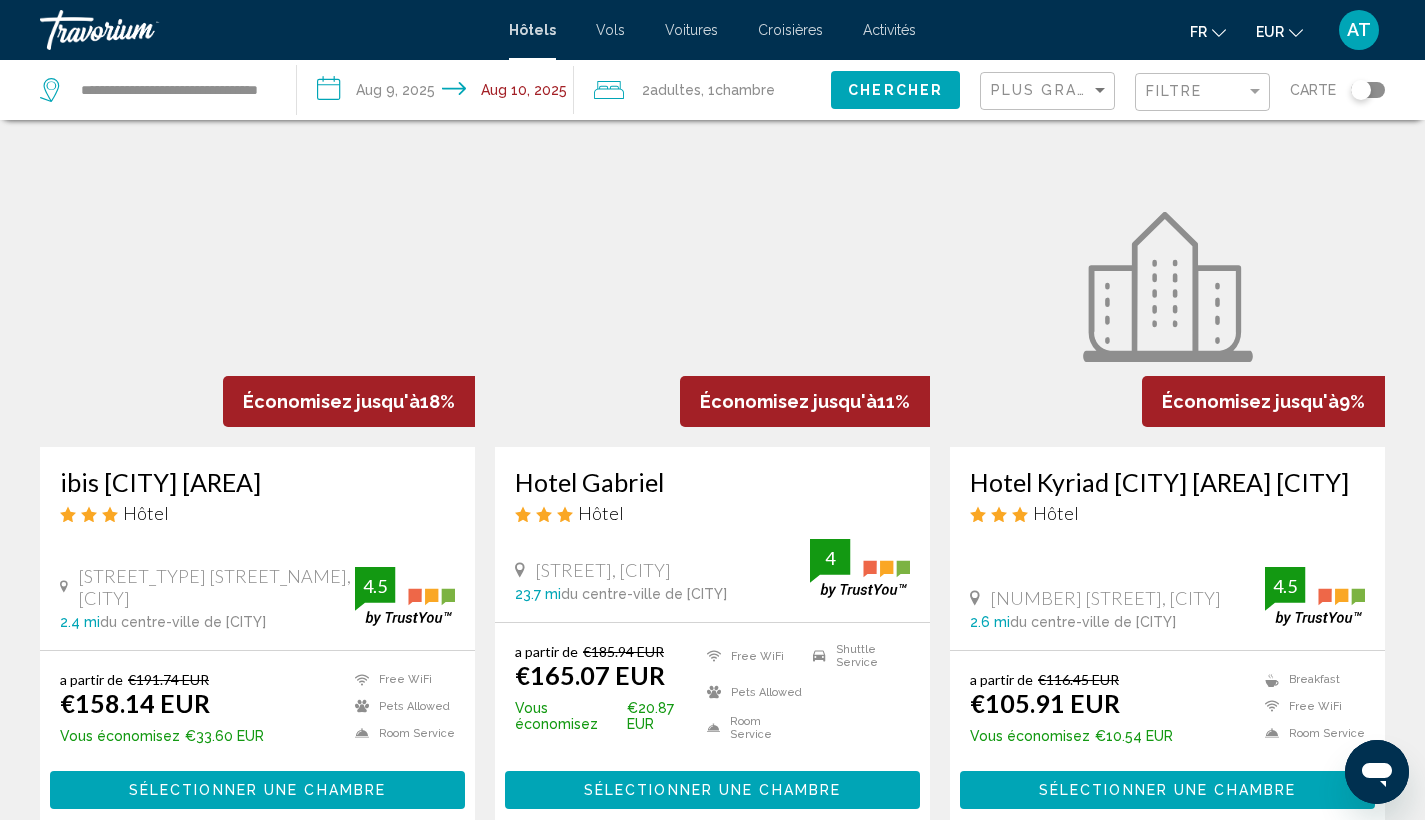 scroll, scrollTop: 63, scrollLeft: 0, axis: vertical 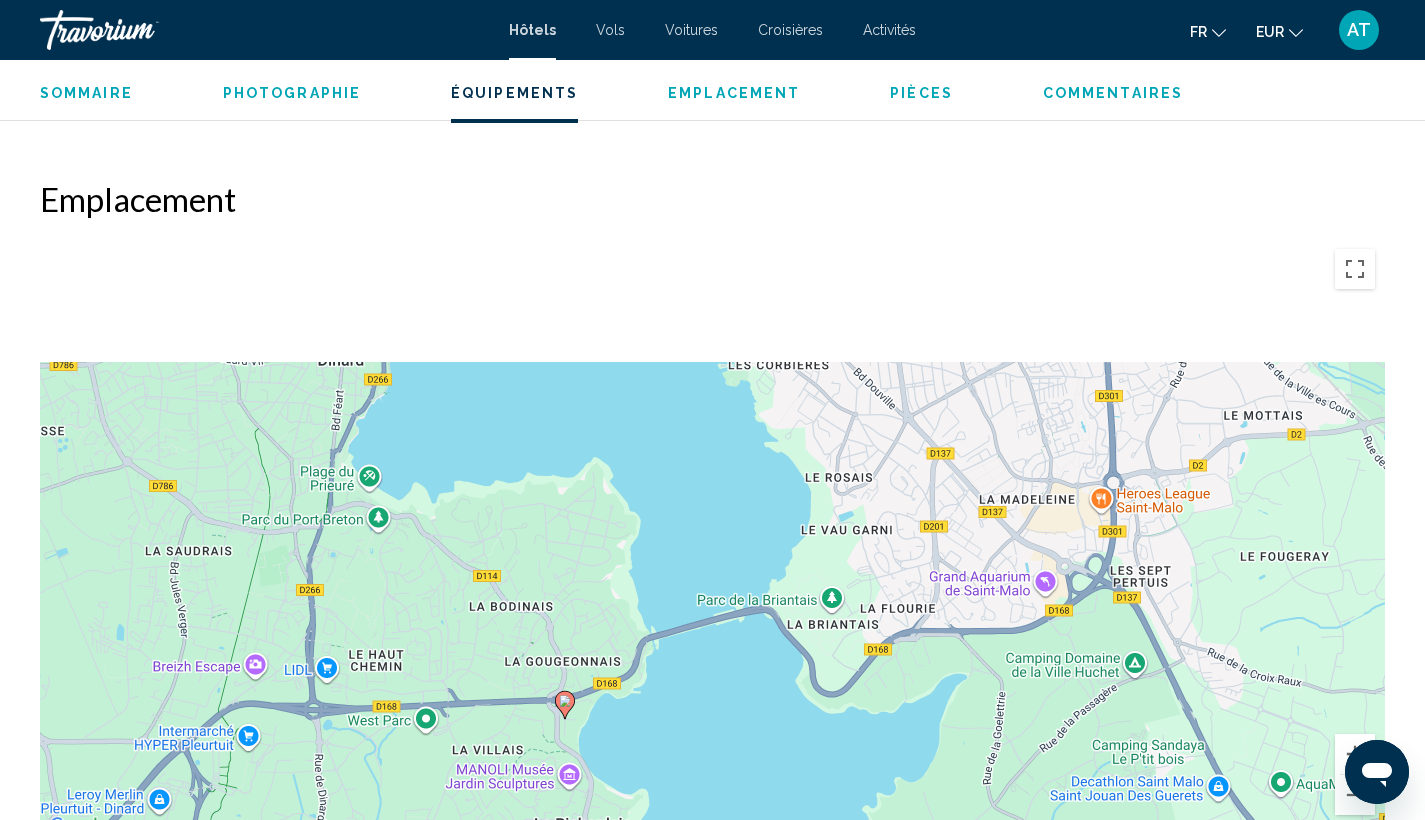 drag, startPoint x: 912, startPoint y: 419, endPoint x: 763, endPoint y: 613, distance: 244.61603 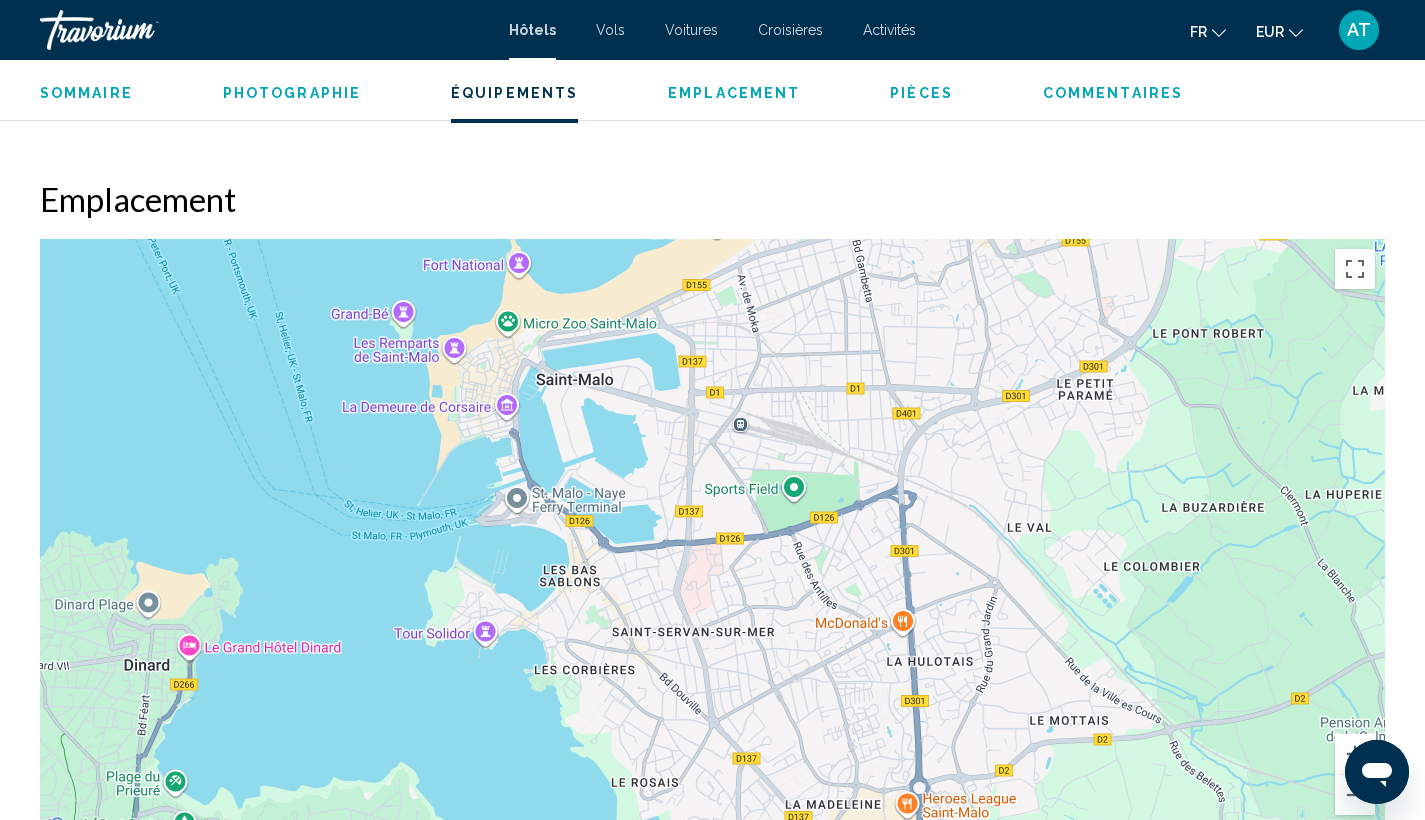 drag, startPoint x: 1157, startPoint y: 459, endPoint x: 937, endPoint y: 555, distance: 240.03333 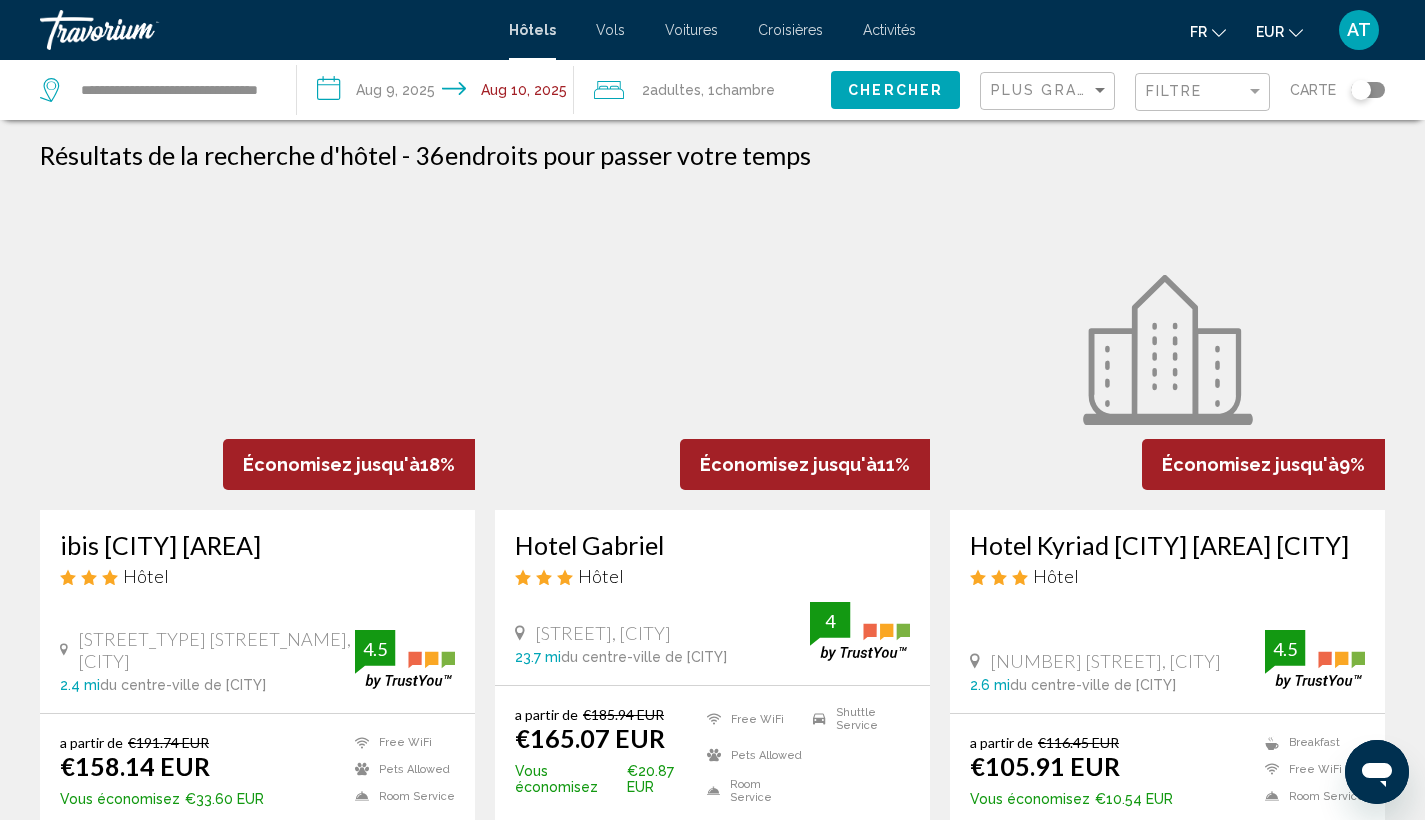 scroll, scrollTop: 0, scrollLeft: 0, axis: both 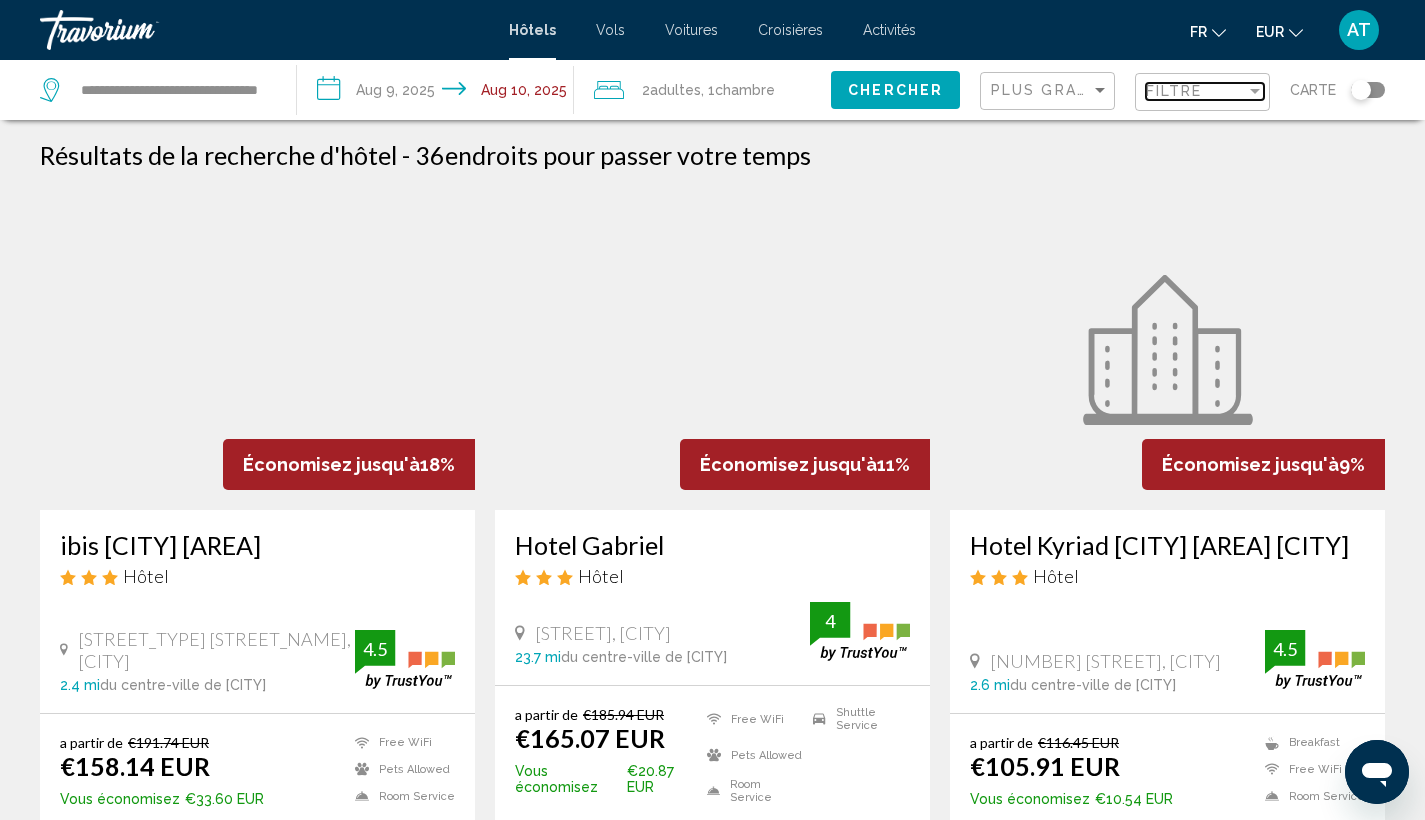 click on "Filtre" at bounding box center (1174, 91) 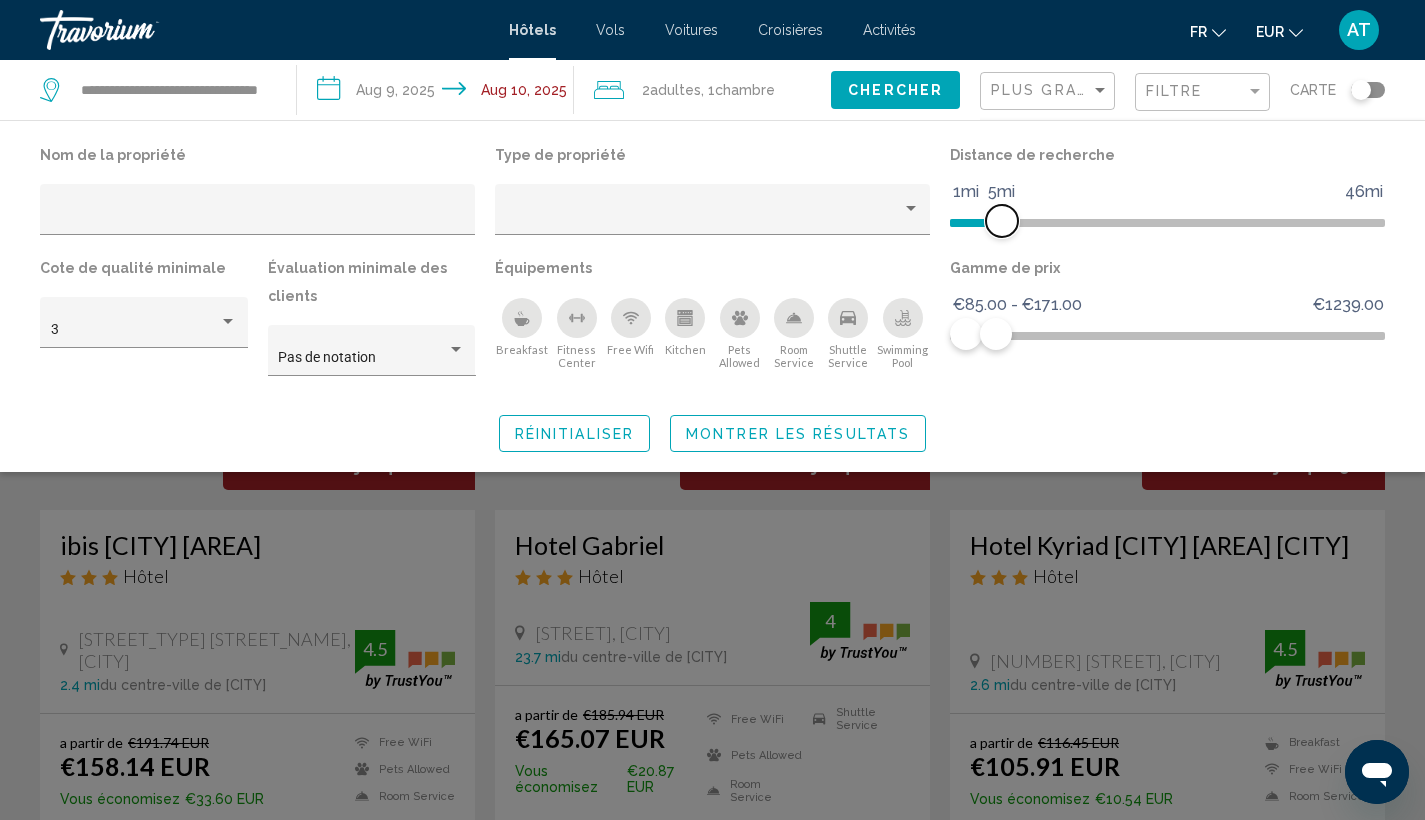 drag, startPoint x: 1216, startPoint y: 216, endPoint x: 1003, endPoint y: 237, distance: 214.03271 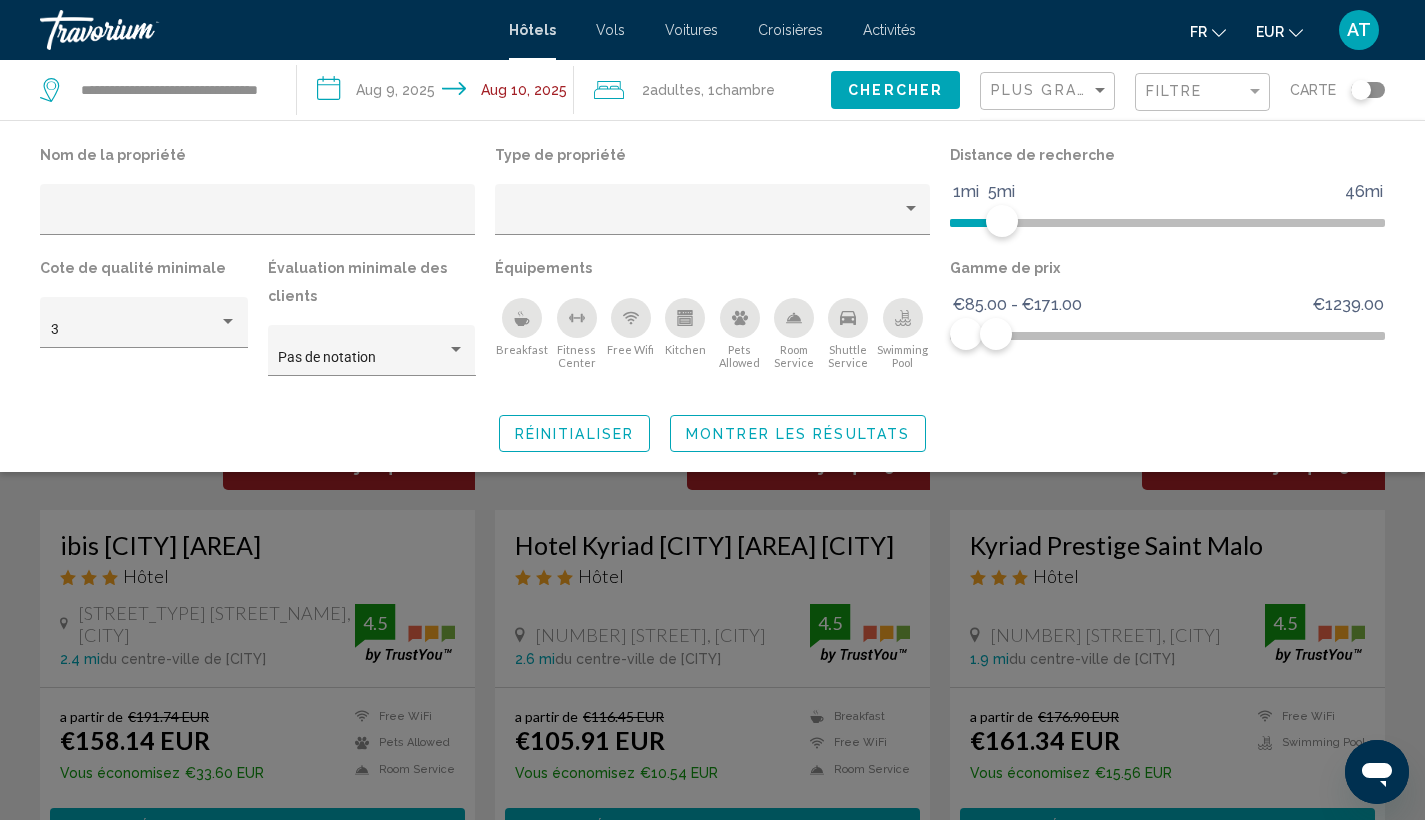 click on "Montrer les résultats" at bounding box center (798, 434) 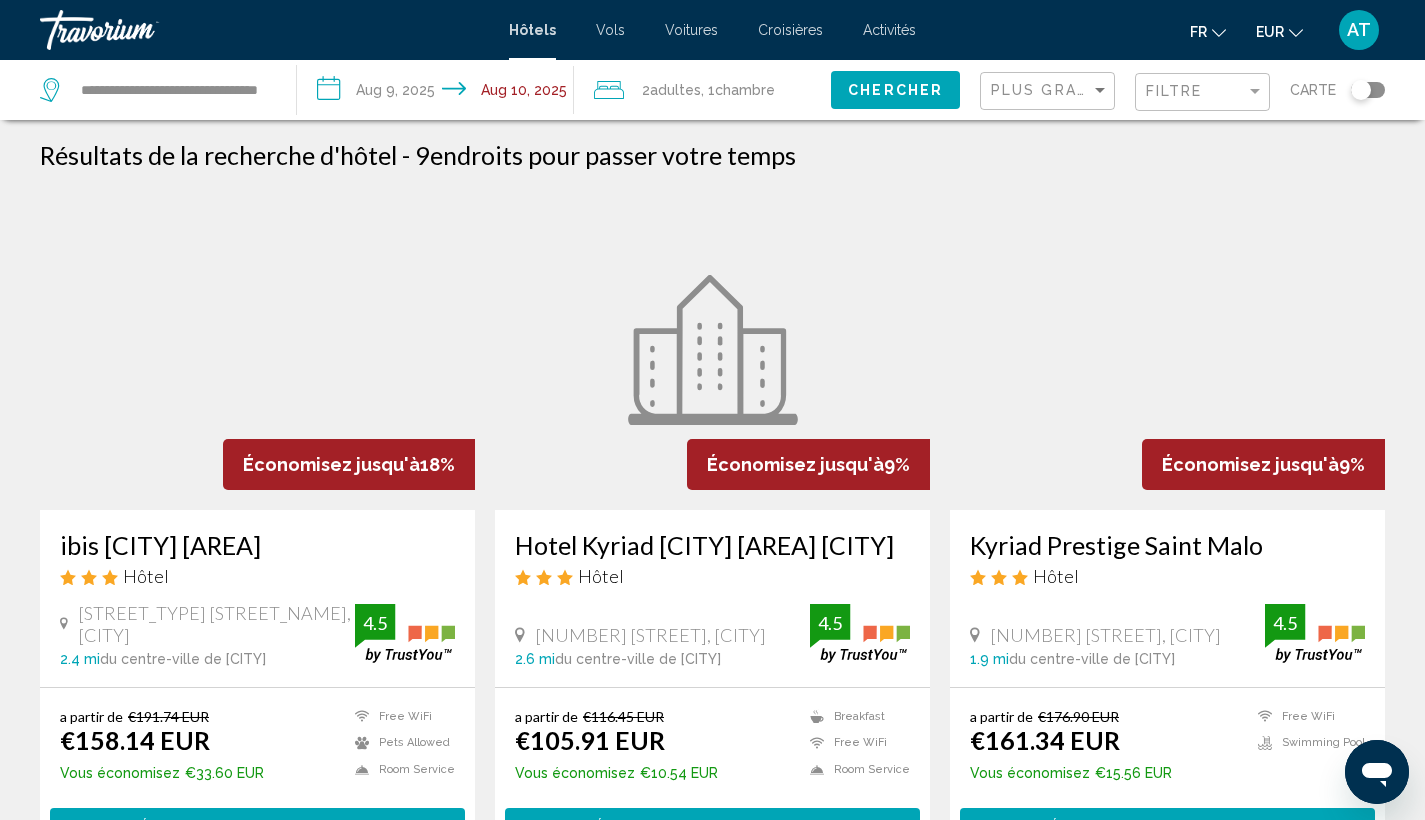 click on "[NUMBER] [STREET], [CITY]" at bounding box center (216, 624) 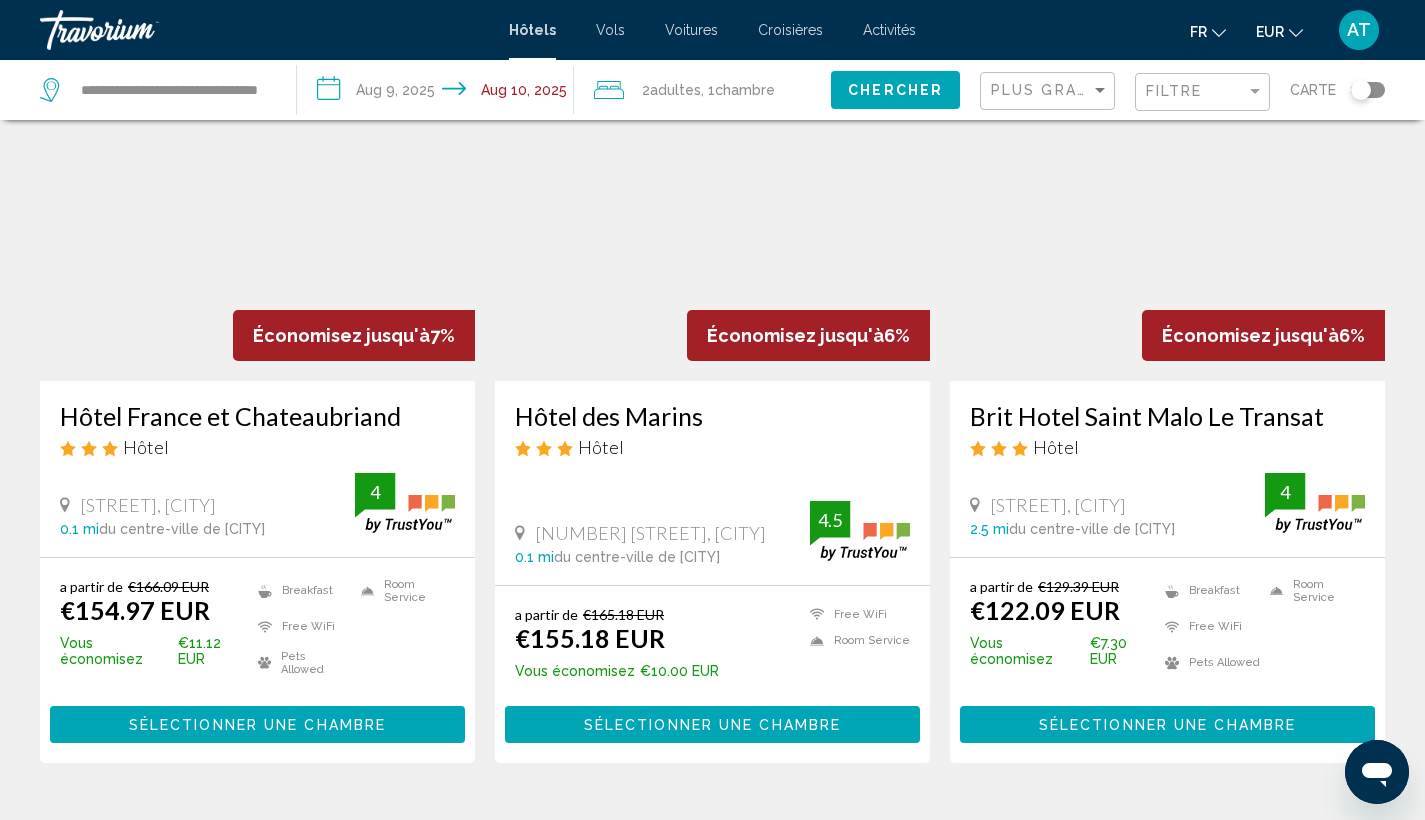 scroll, scrollTop: 842, scrollLeft: 0, axis: vertical 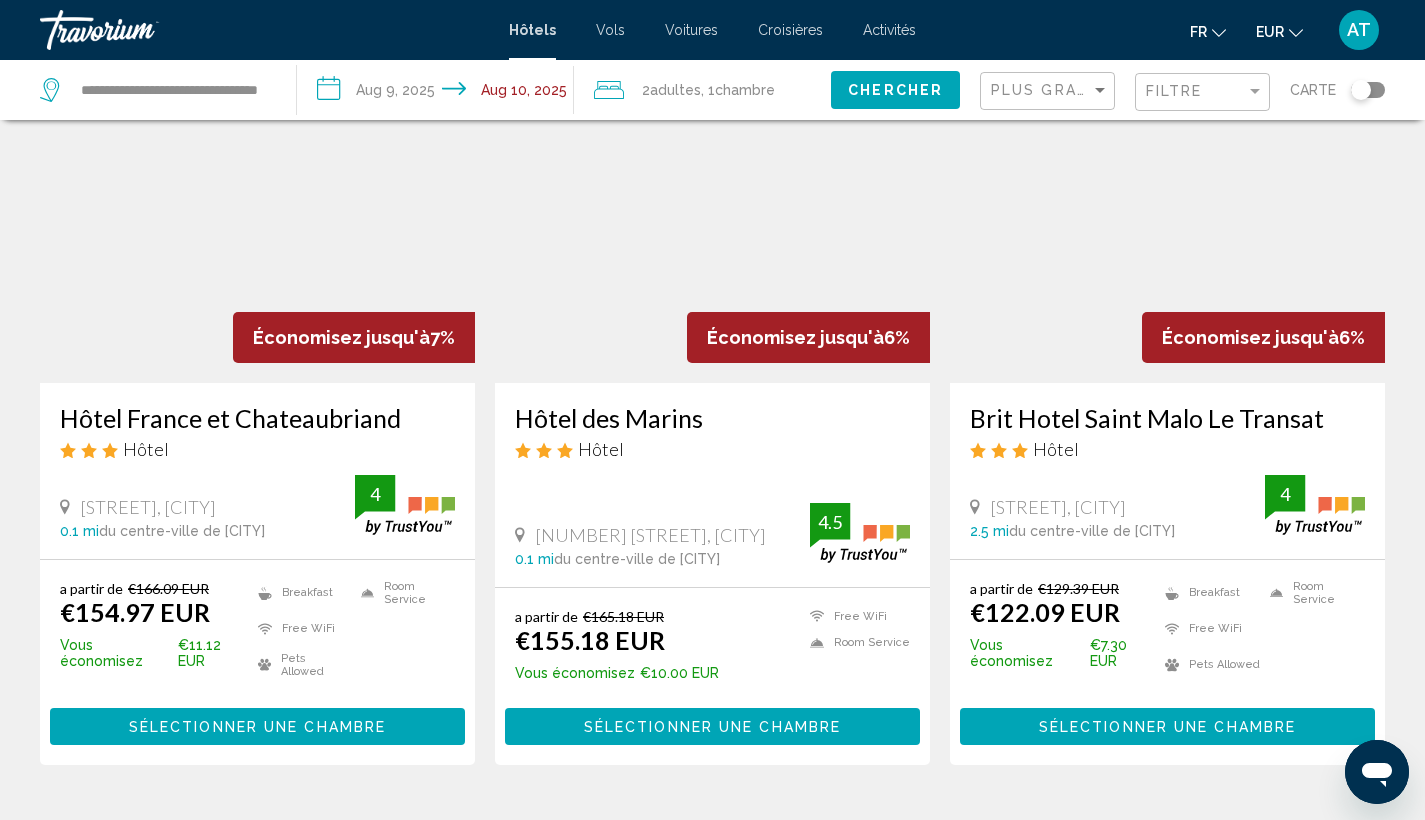 click on "Filtre" at bounding box center [1205, 92] 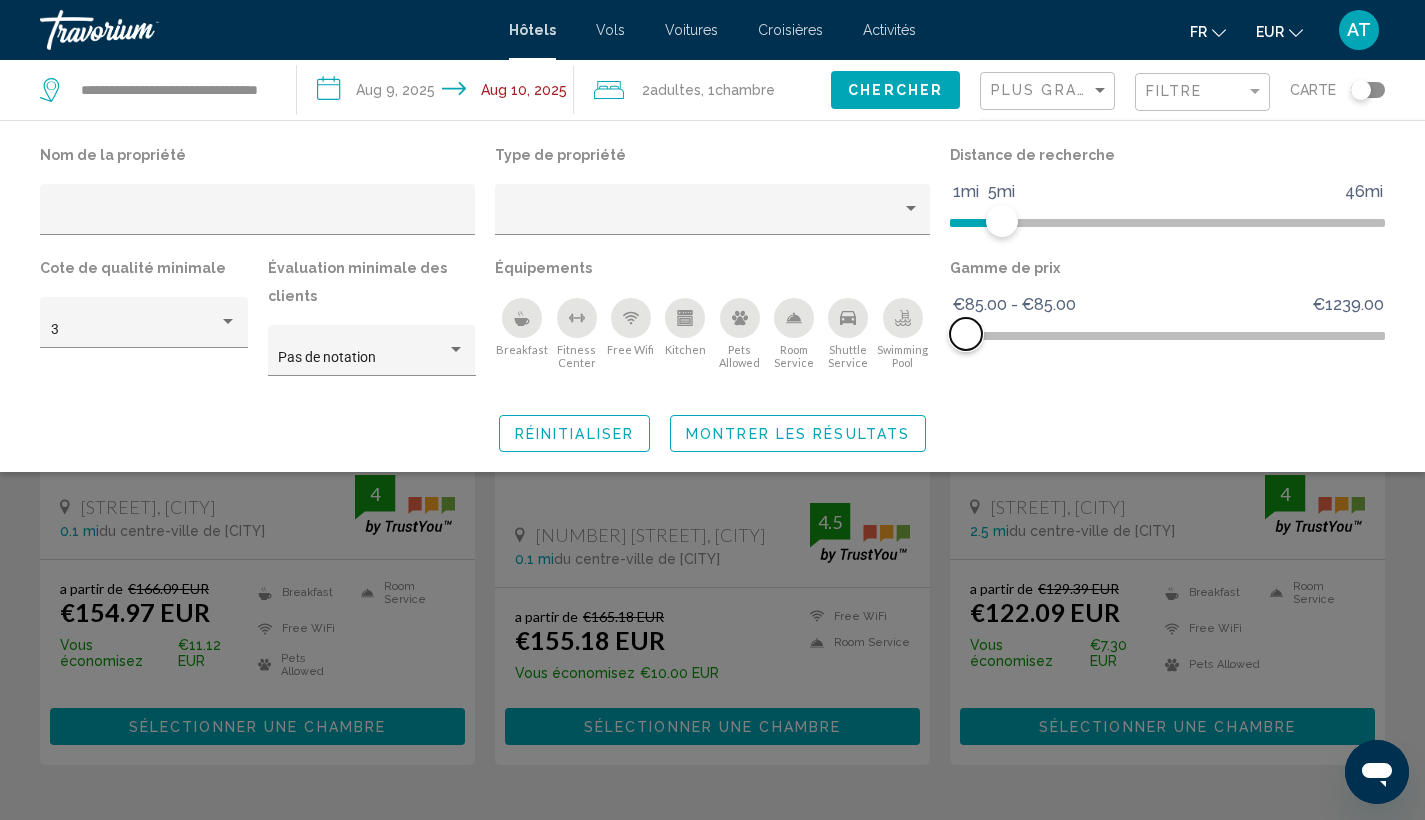 drag, startPoint x: 1003, startPoint y: 327, endPoint x: 944, endPoint y: 327, distance: 59 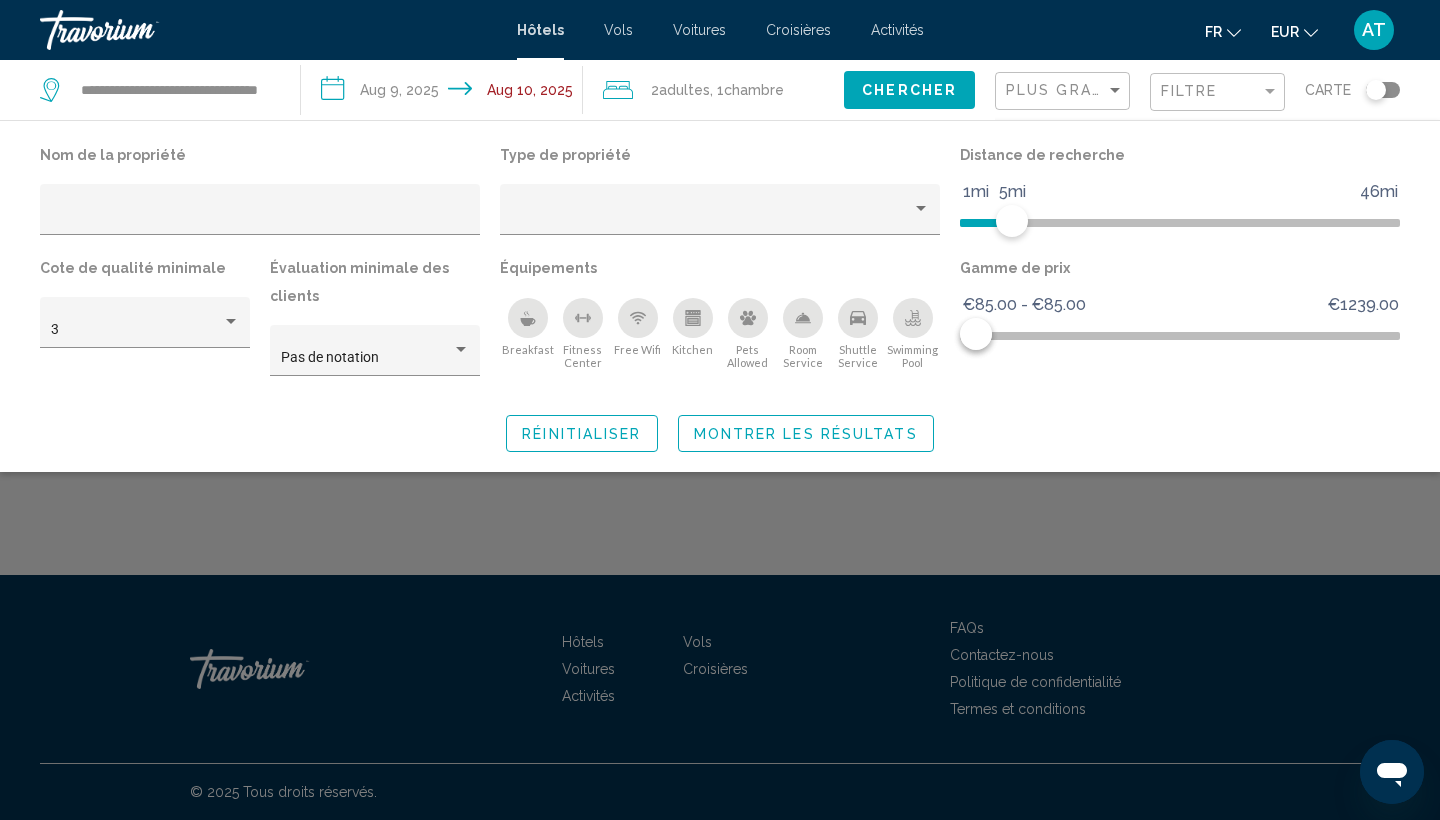 click on "Montrer les résultats" at bounding box center [806, 434] 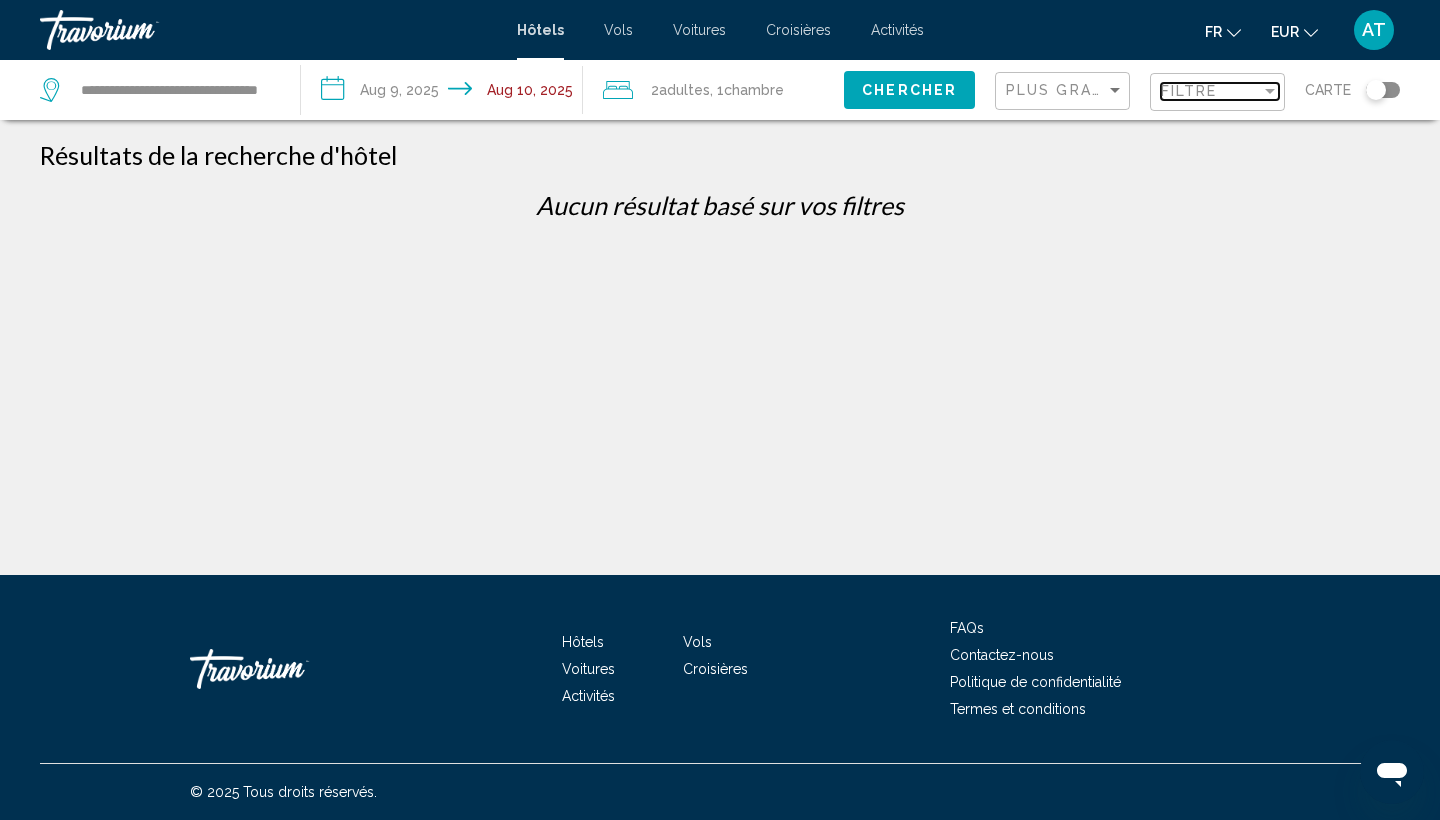 click on "Filtre" at bounding box center (1189, 91) 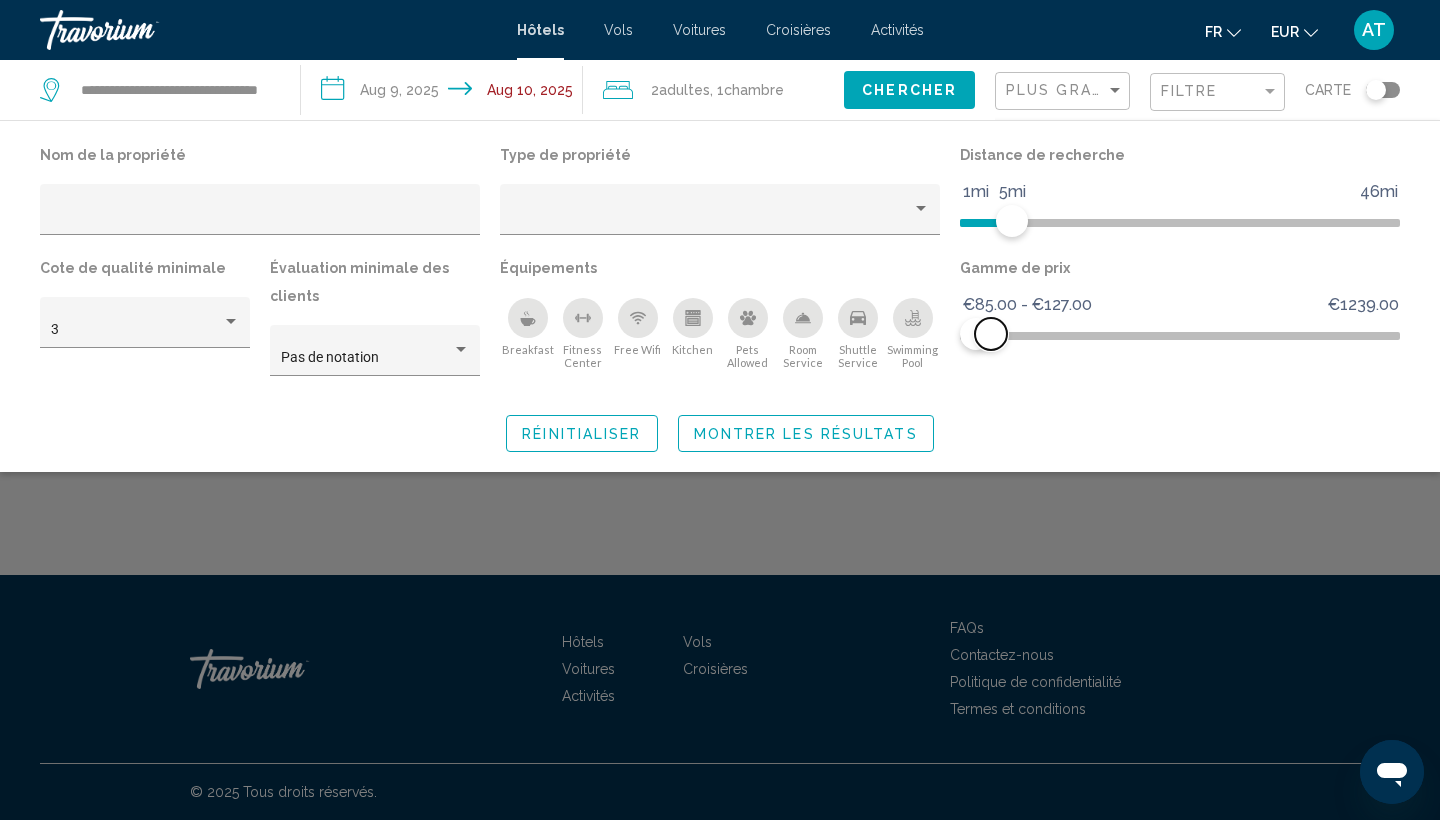 click at bounding box center [991, 334] 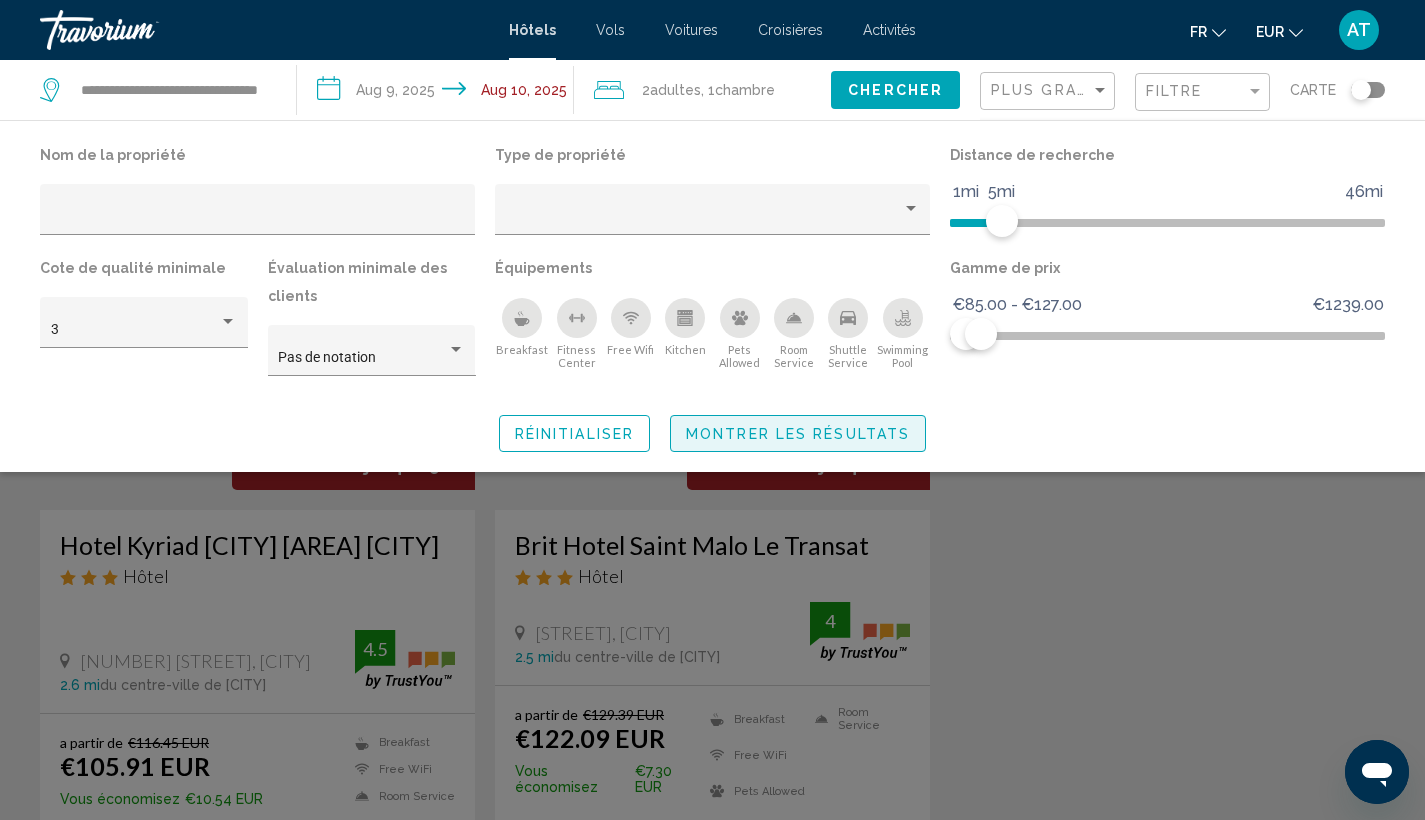 click on "Montrer les résultats" at bounding box center (798, 434) 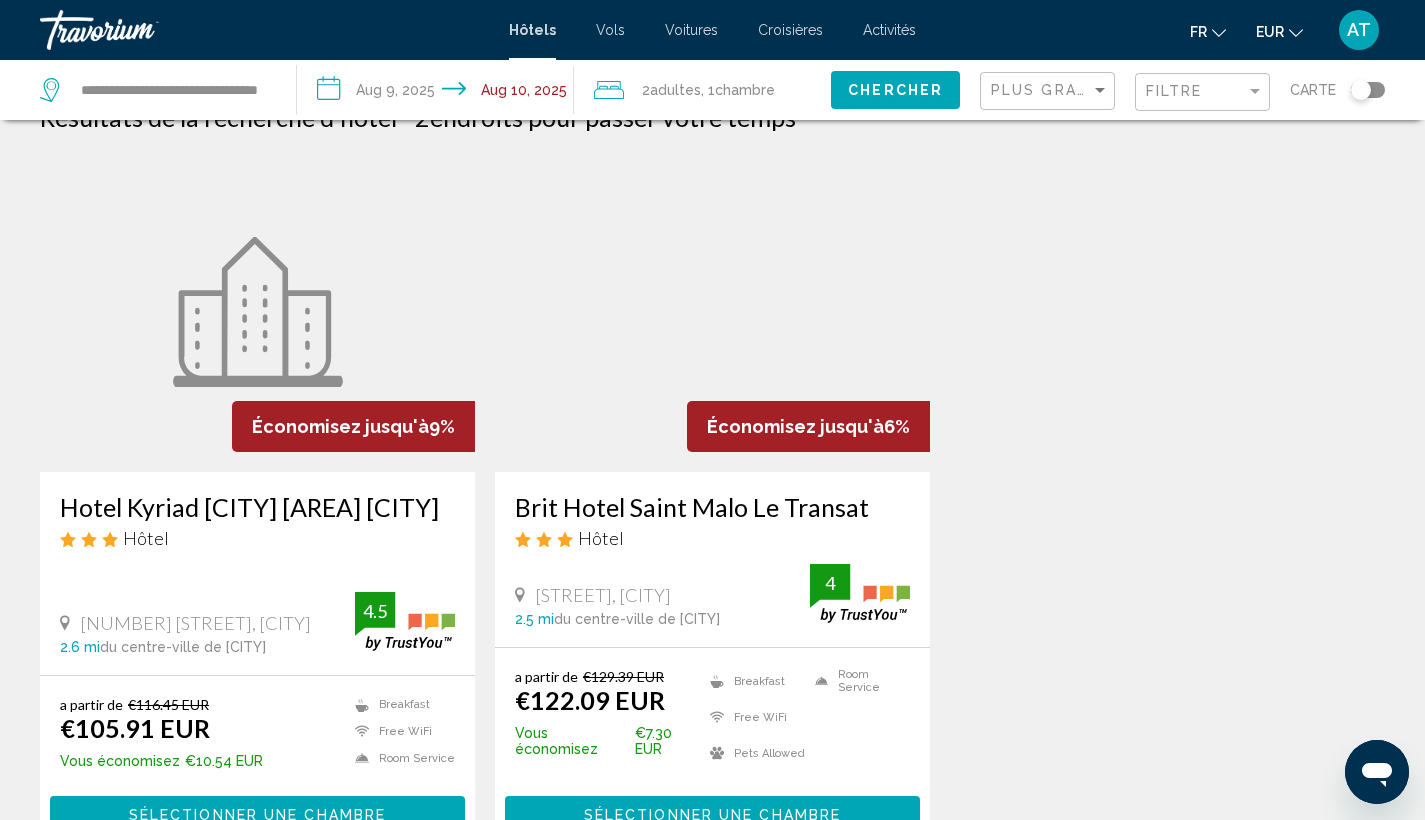 scroll, scrollTop: 44, scrollLeft: 0, axis: vertical 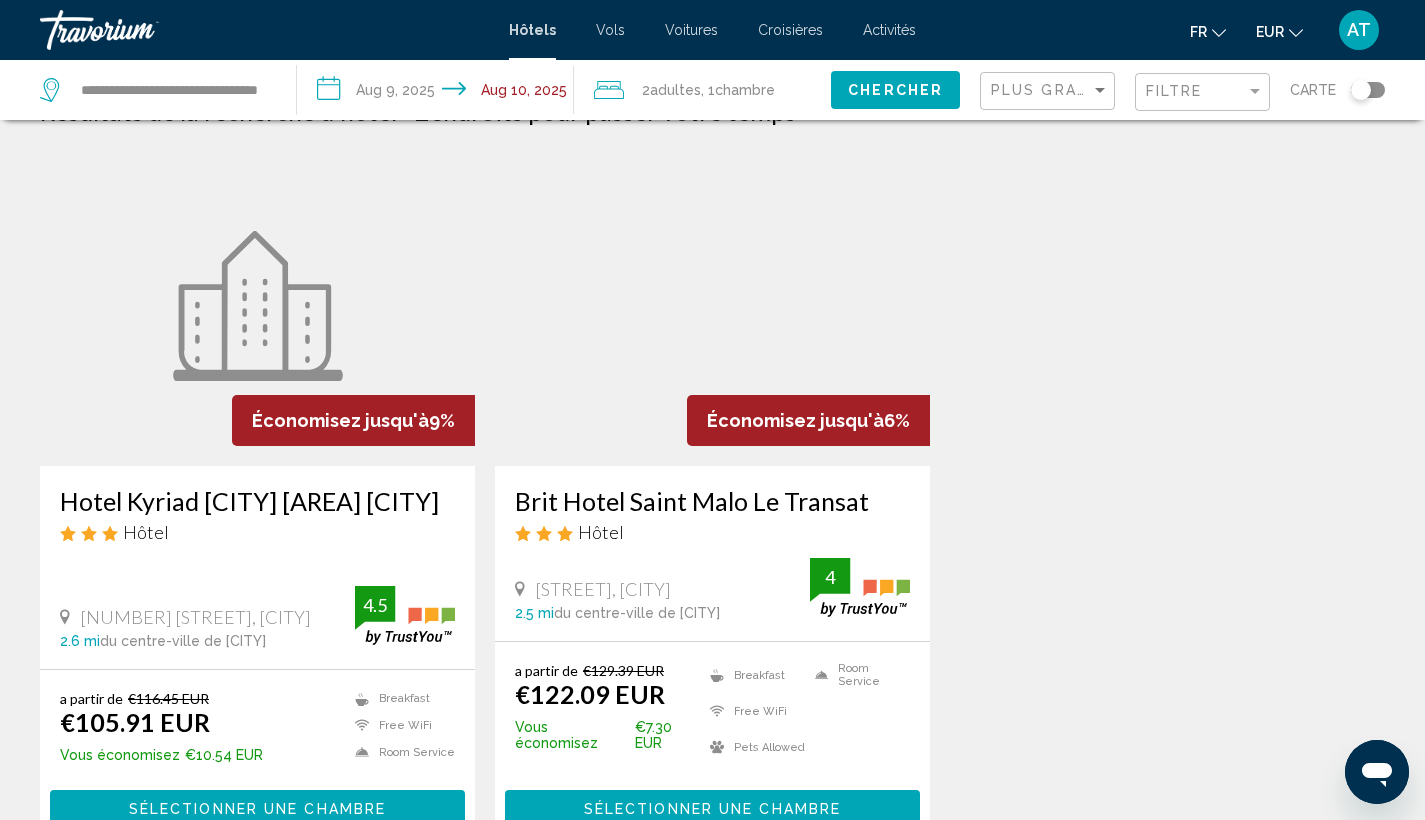 click on "Hotel Kyriad [CITY] [AREA] [CITY]" at bounding box center (257, 501) 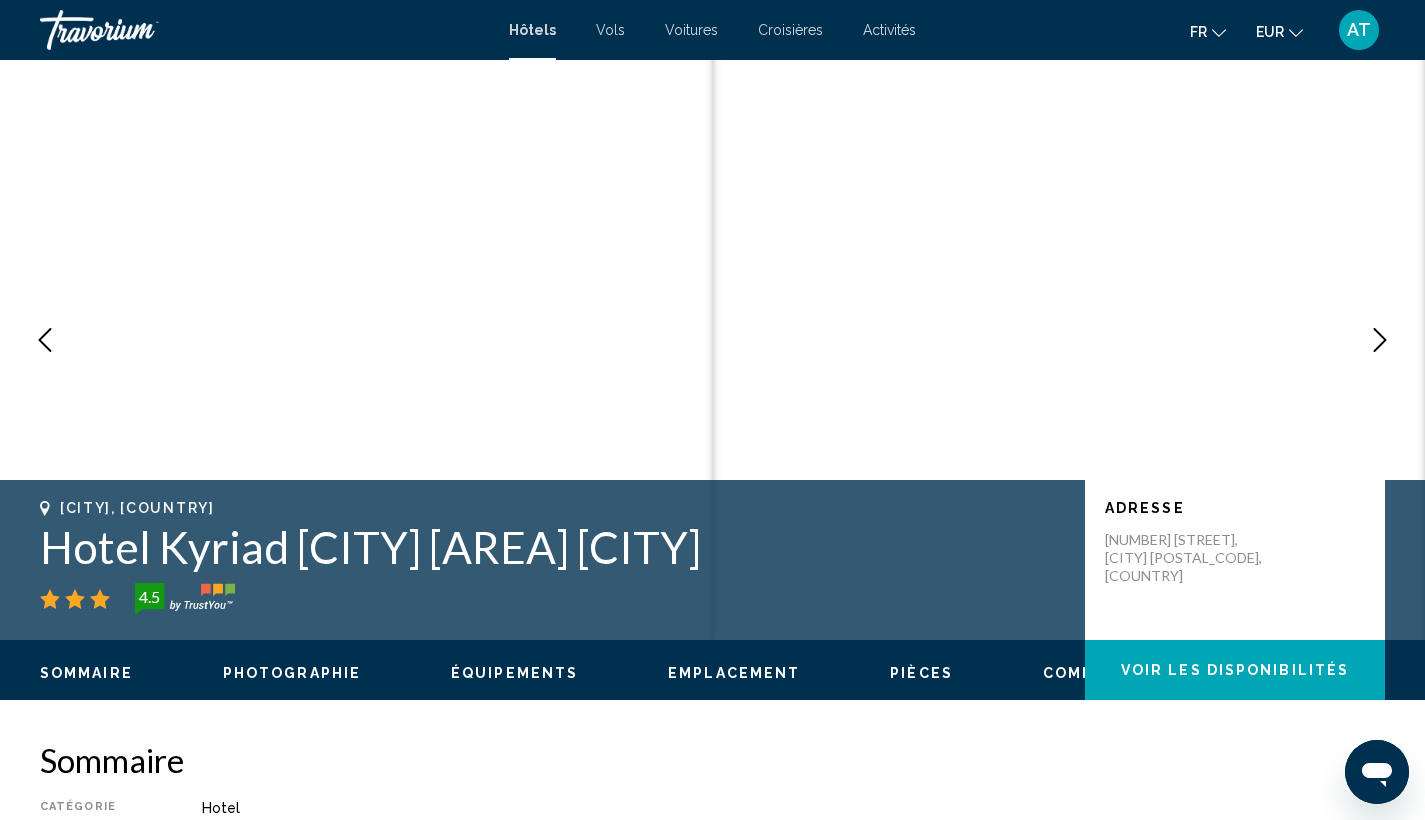 scroll, scrollTop: 37, scrollLeft: 0, axis: vertical 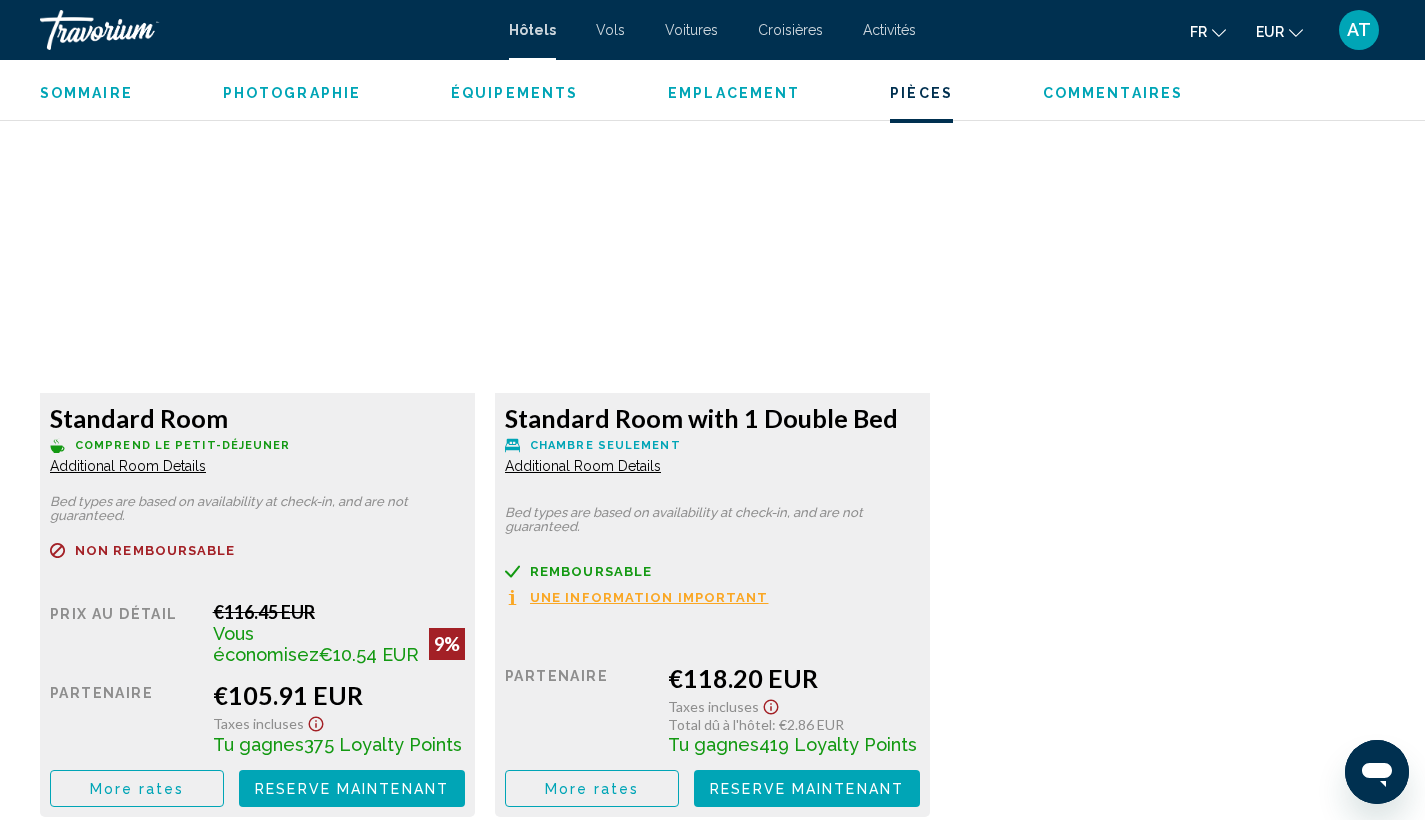click on "Additional Room Details" at bounding box center [128, 466] 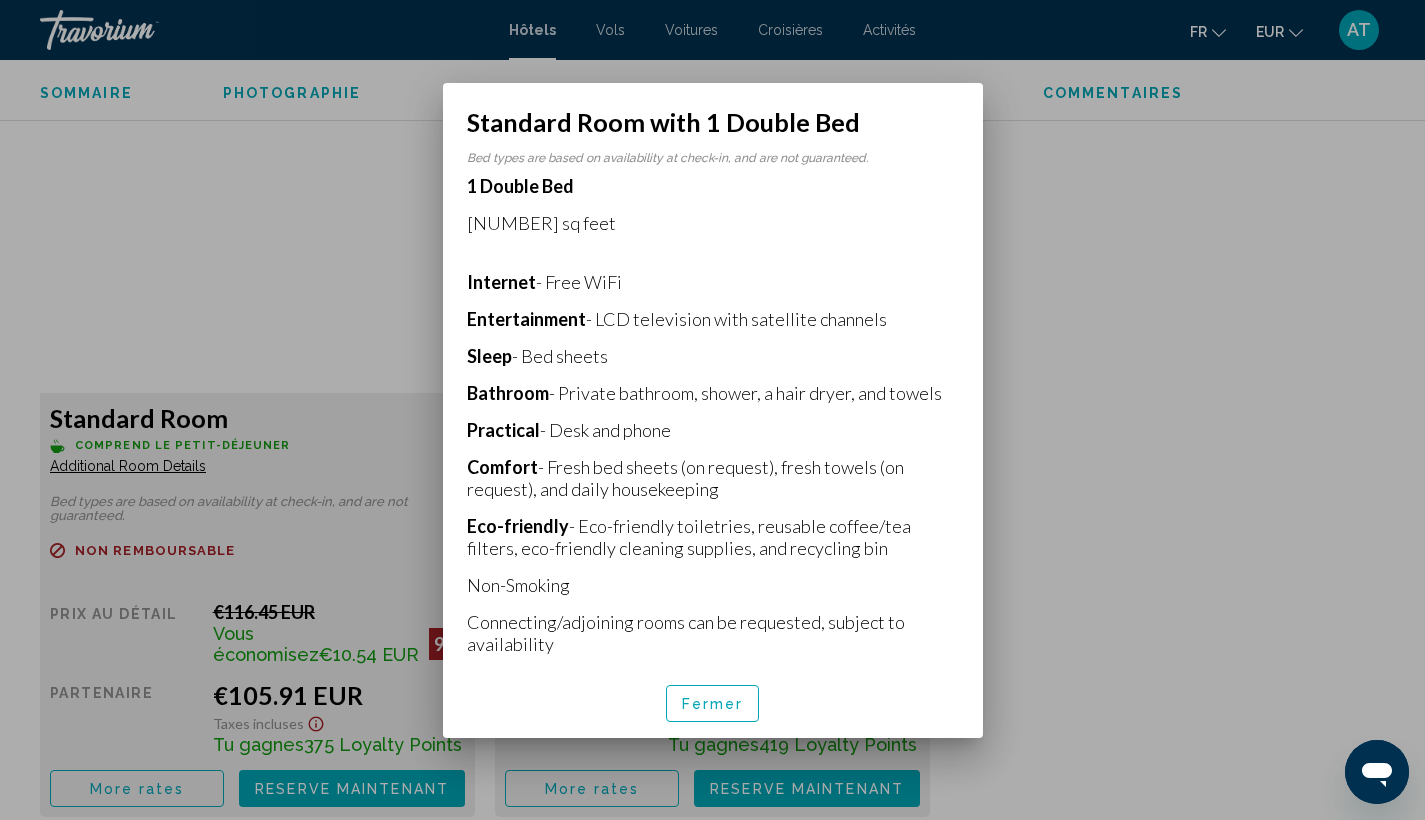 scroll, scrollTop: 324, scrollLeft: 0, axis: vertical 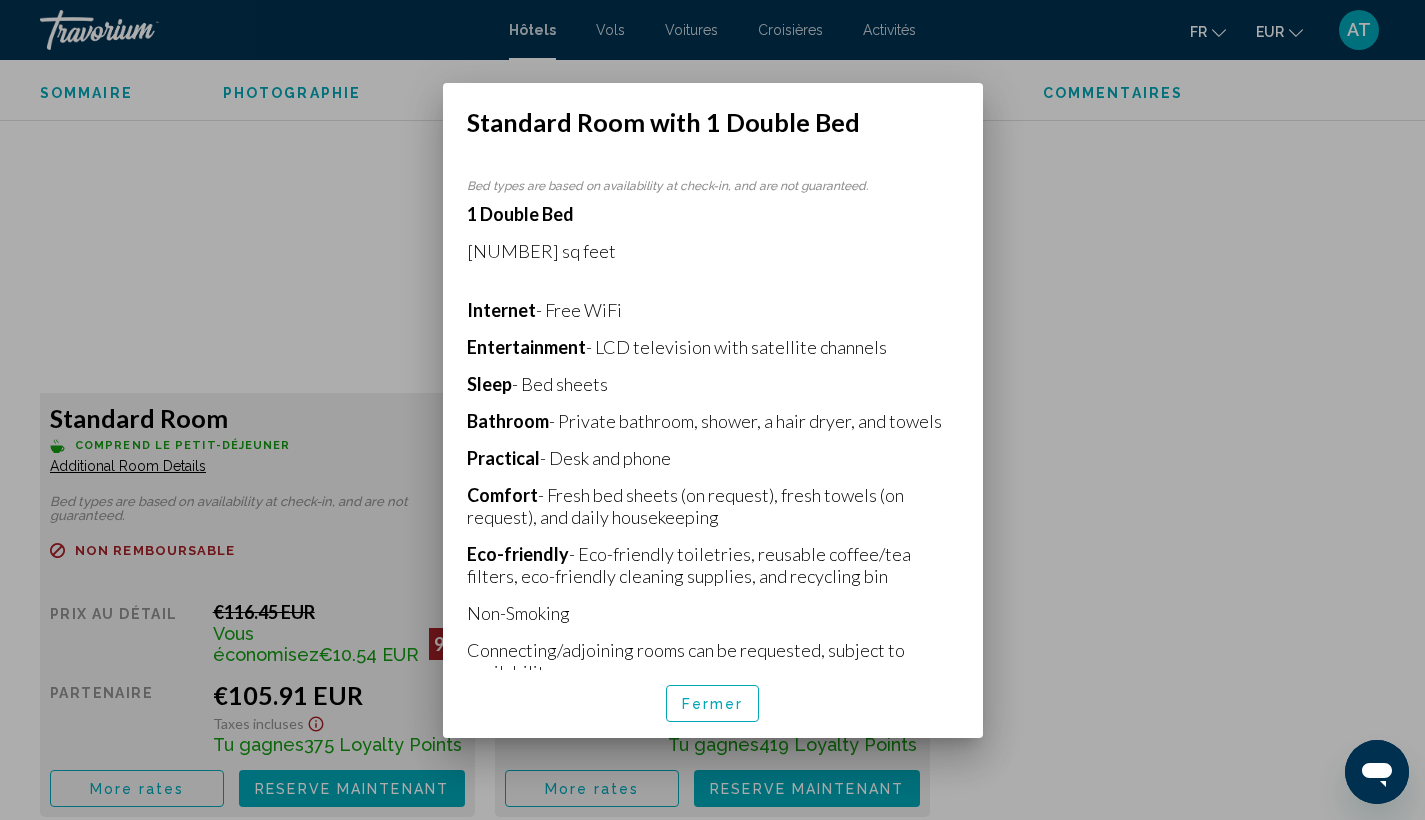 click on "Fermer" at bounding box center [713, 704] 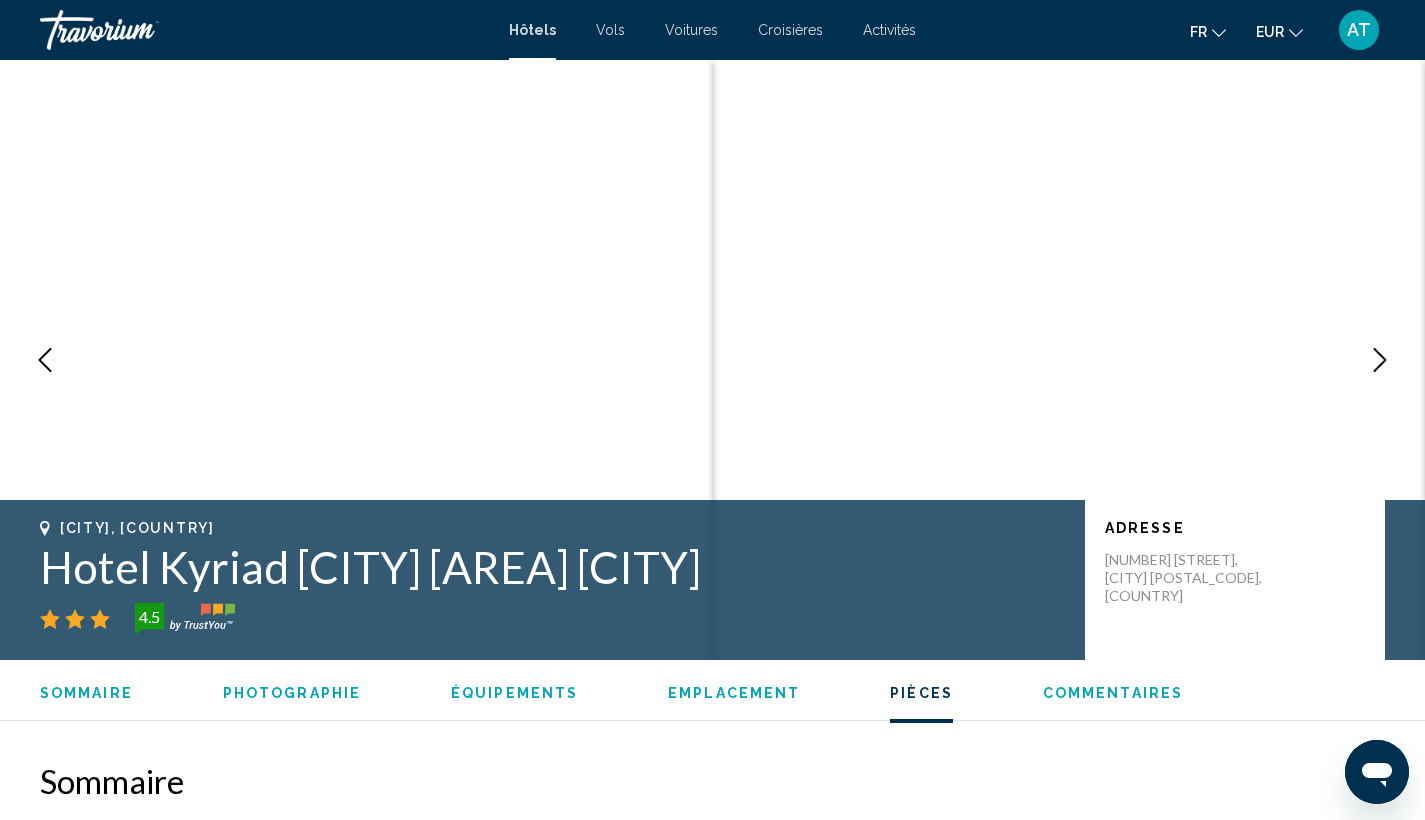 scroll, scrollTop: 2689, scrollLeft: 0, axis: vertical 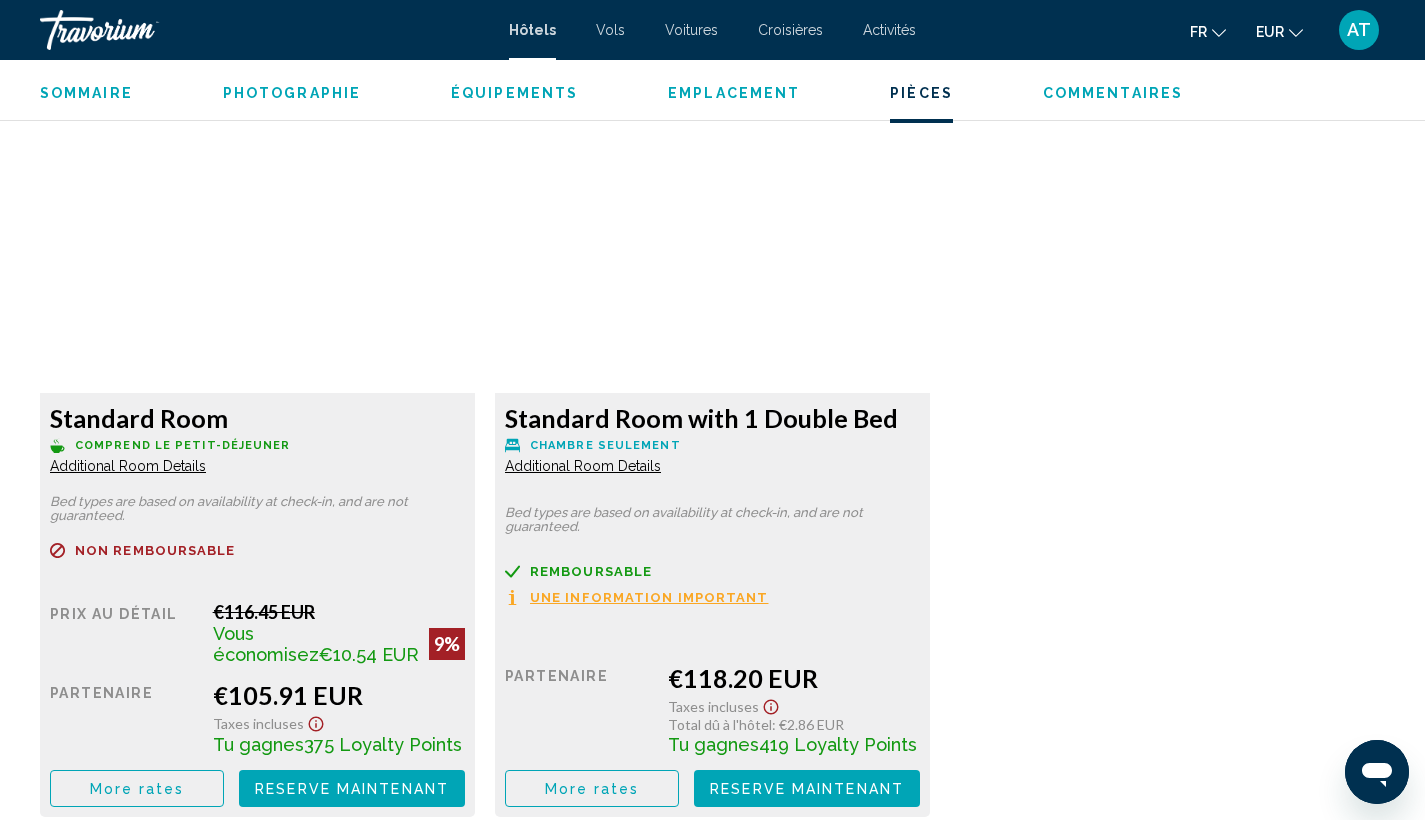 click on "Additional Room Details" at bounding box center (128, 466) 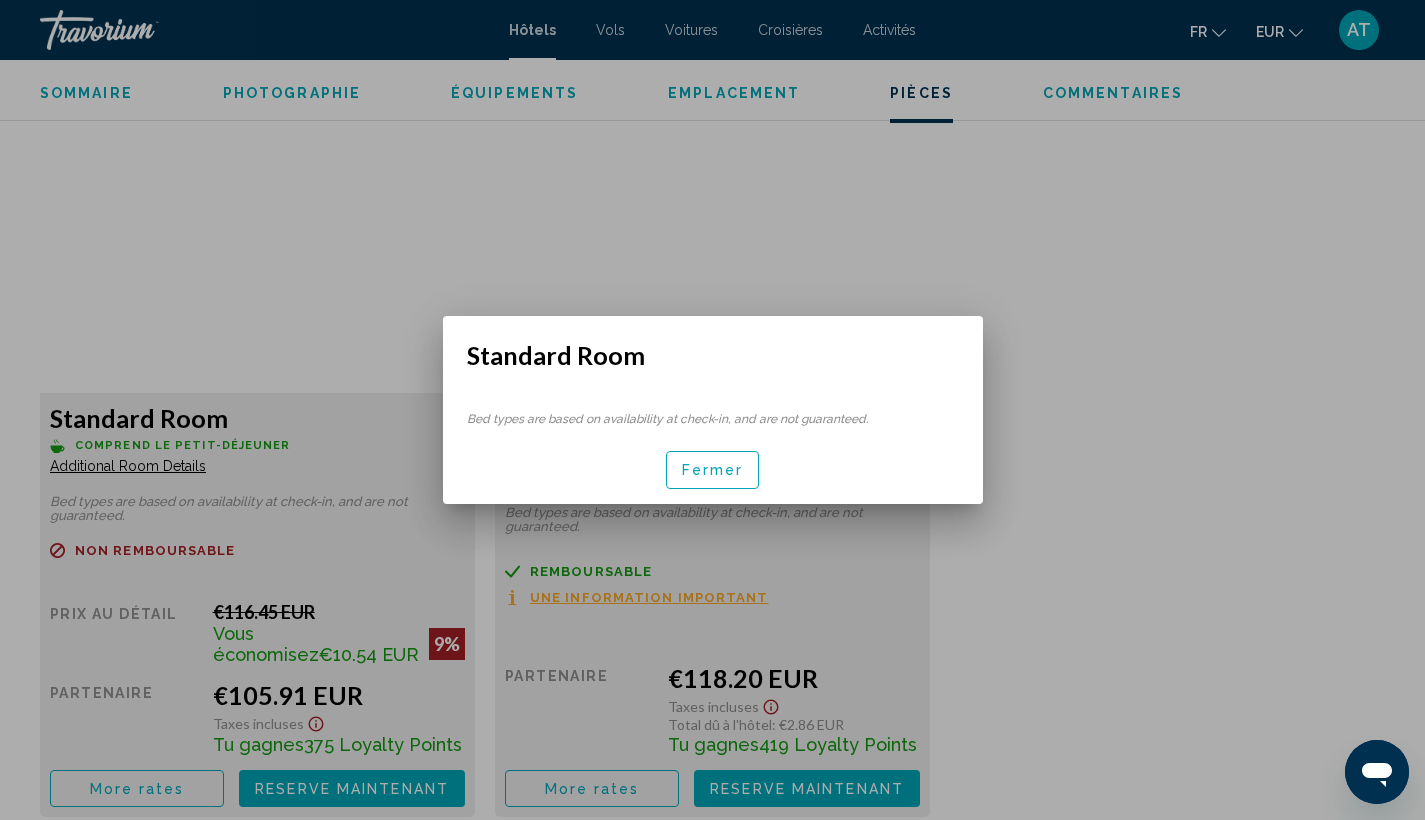 scroll, scrollTop: 290, scrollLeft: 0, axis: vertical 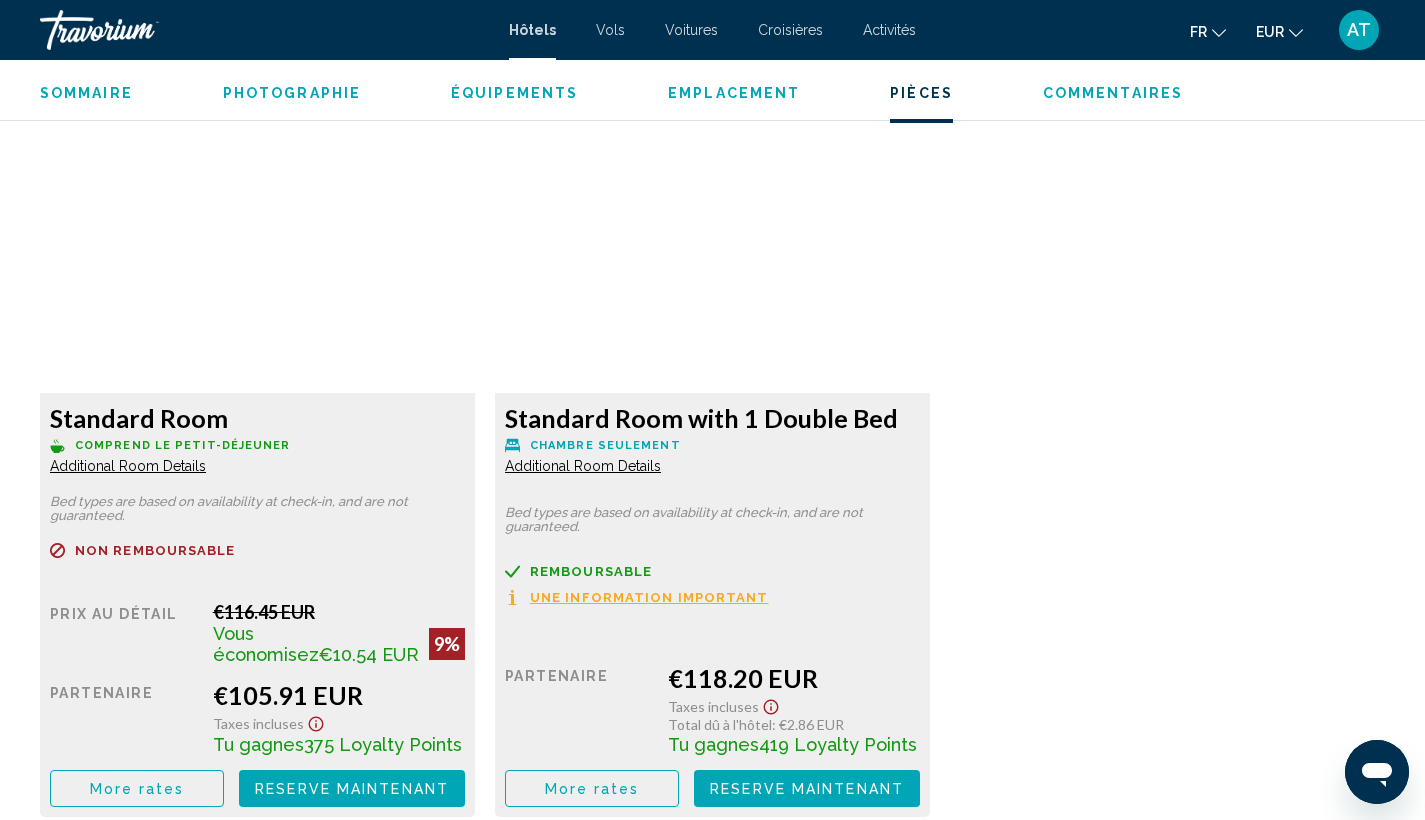 click at bounding box center (257, 268) 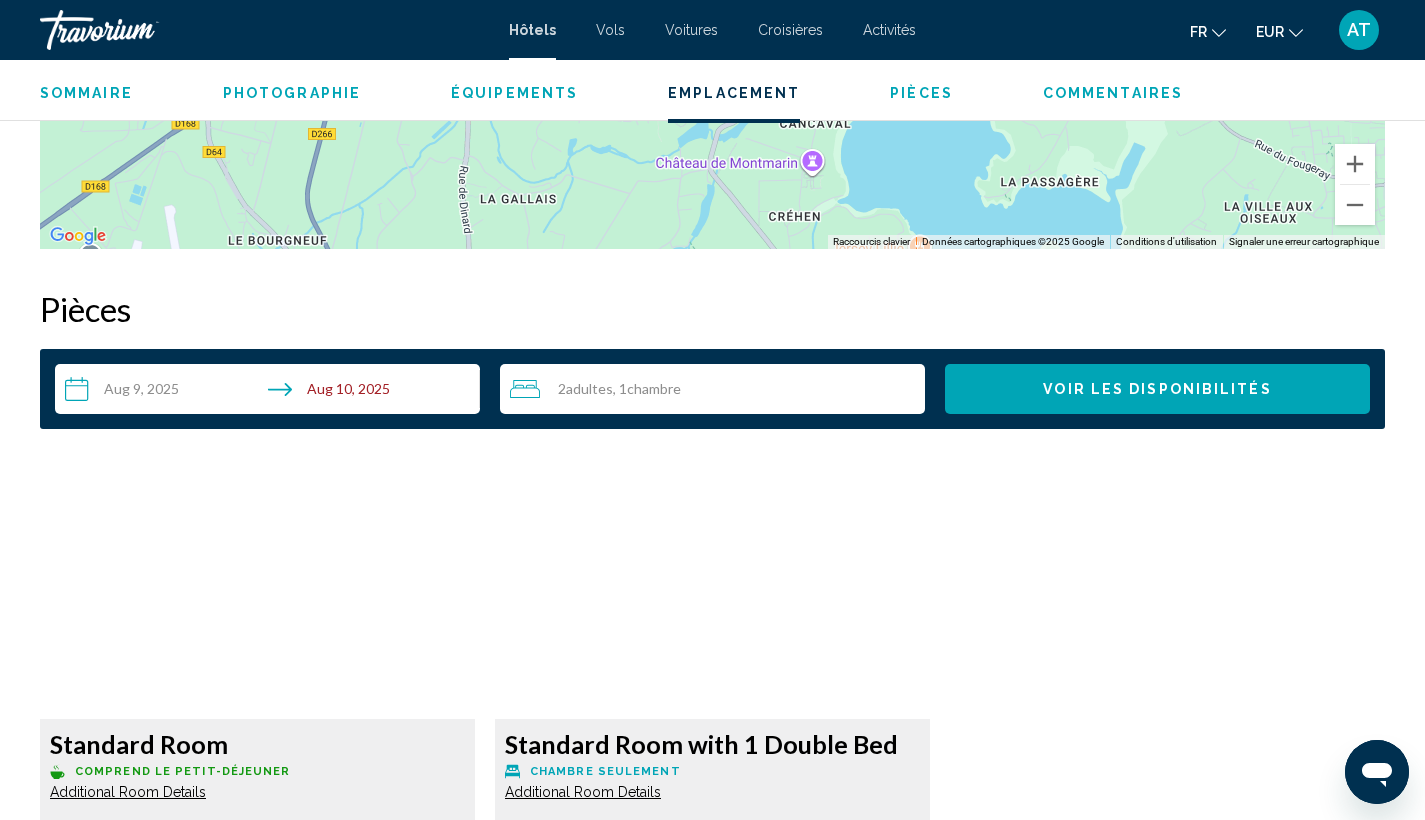 scroll, scrollTop: 2359, scrollLeft: 0, axis: vertical 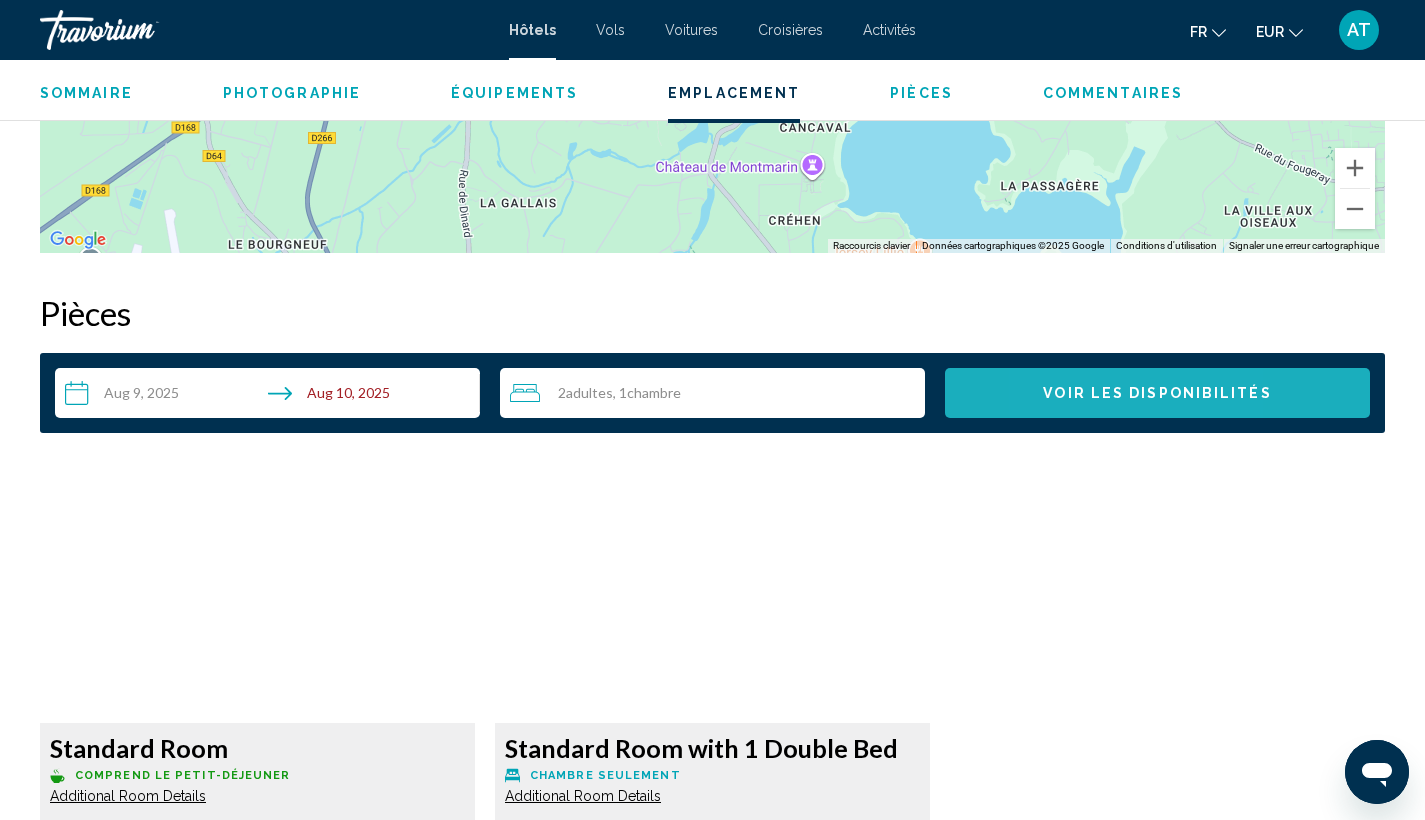 click on "Voir les disponibilités" at bounding box center (1157, 394) 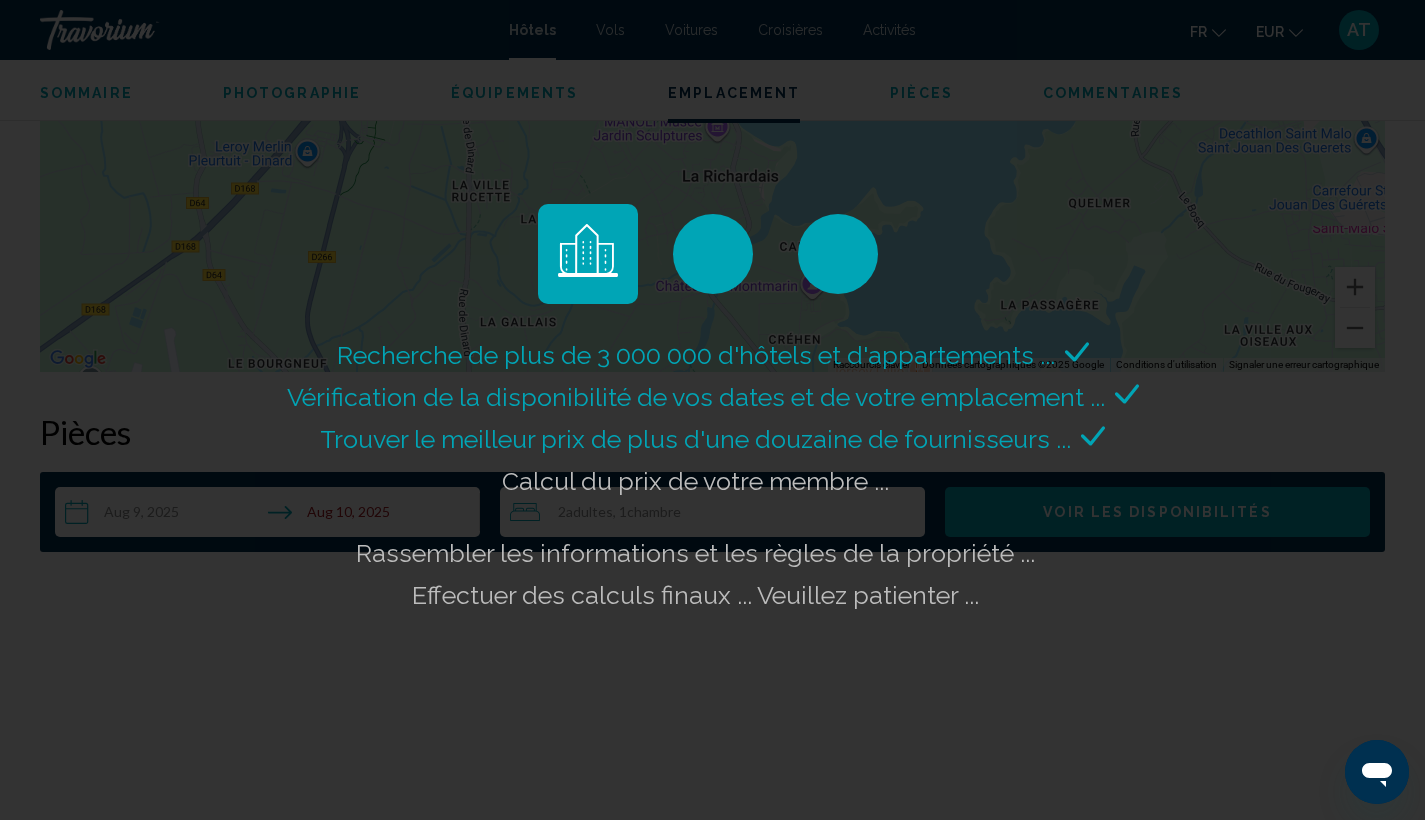 scroll, scrollTop: 2178, scrollLeft: 0, axis: vertical 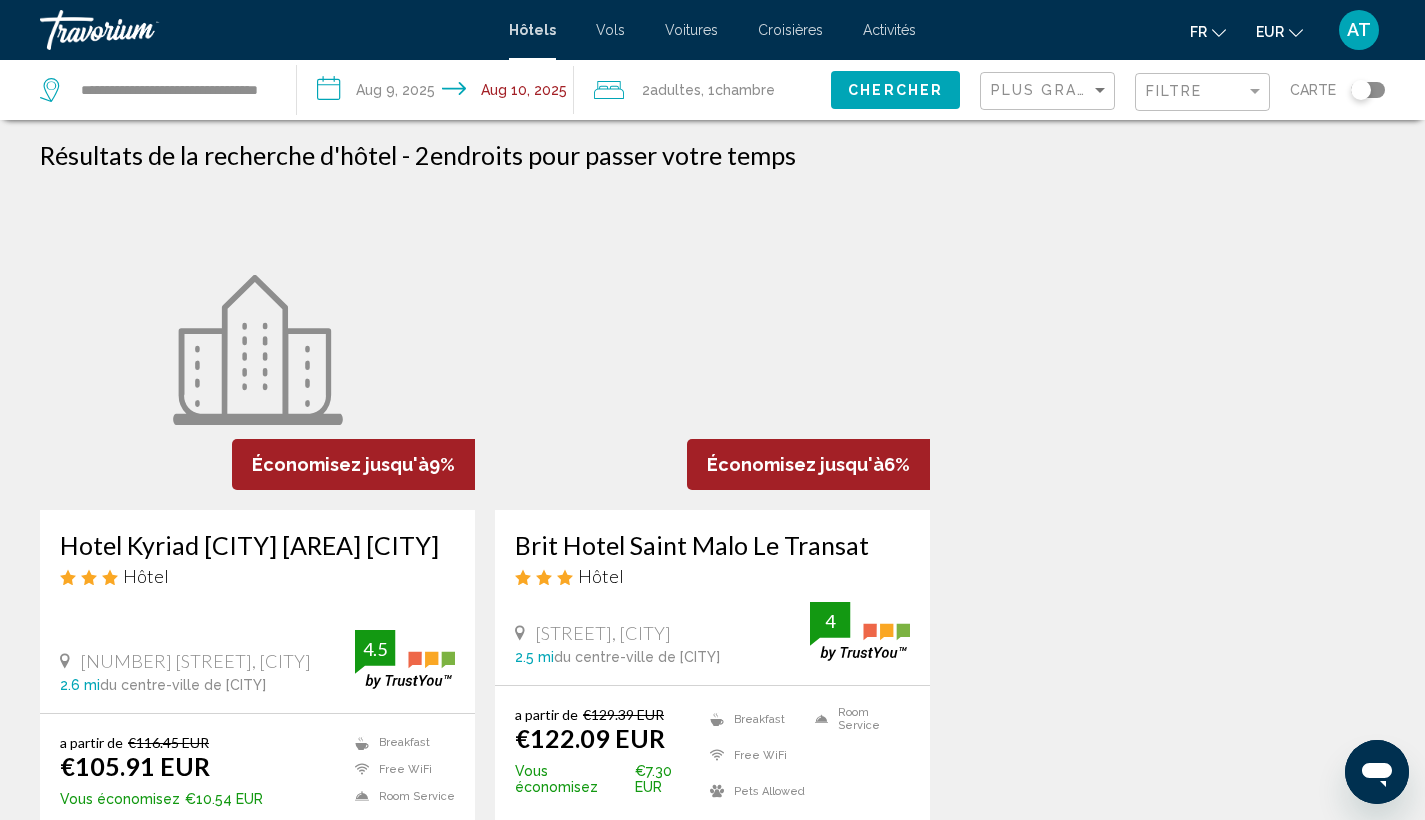 click on "Hotel Kyriad [CITY] [AREA] [CITY]" at bounding box center (257, 545) 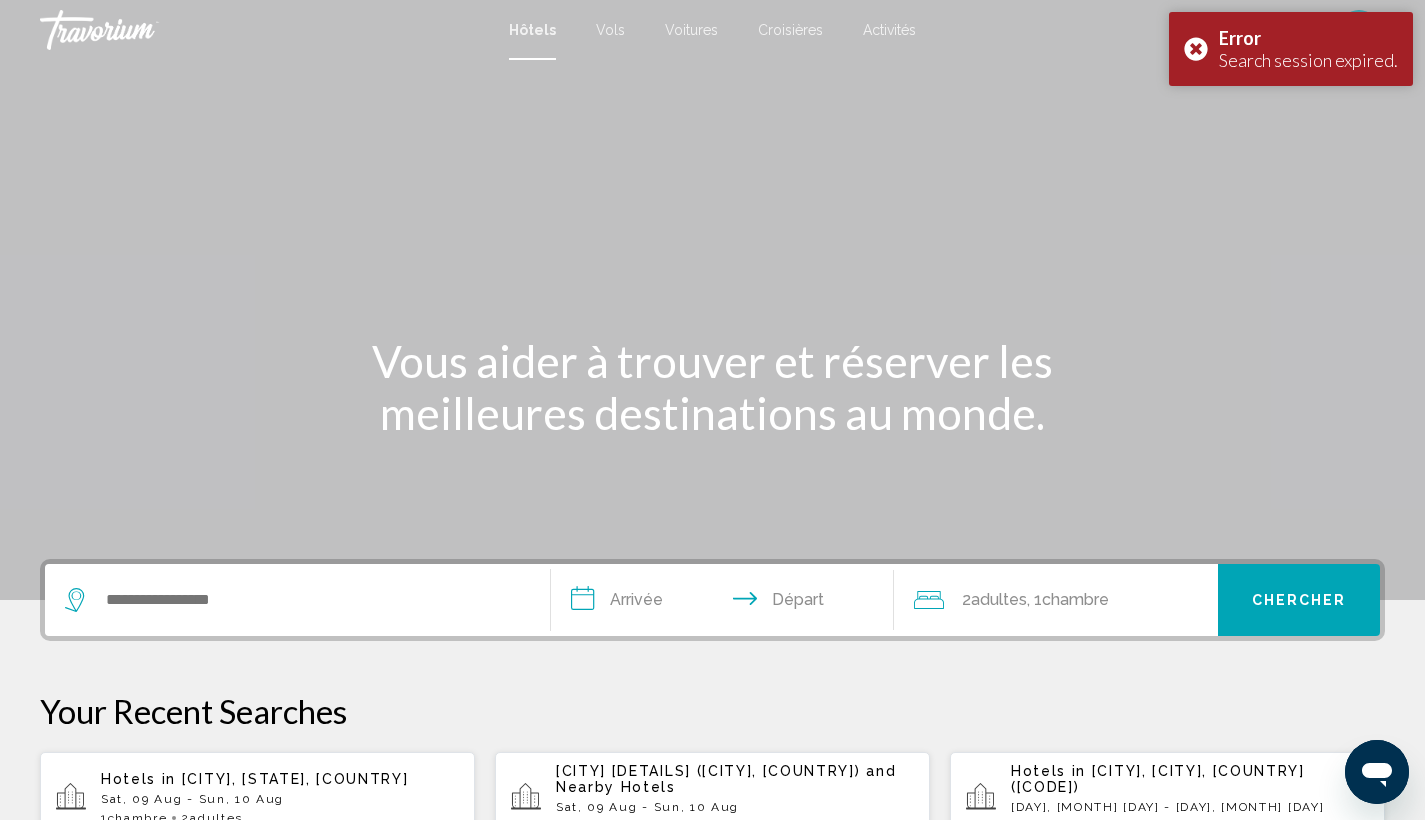scroll, scrollTop: 0, scrollLeft: 0, axis: both 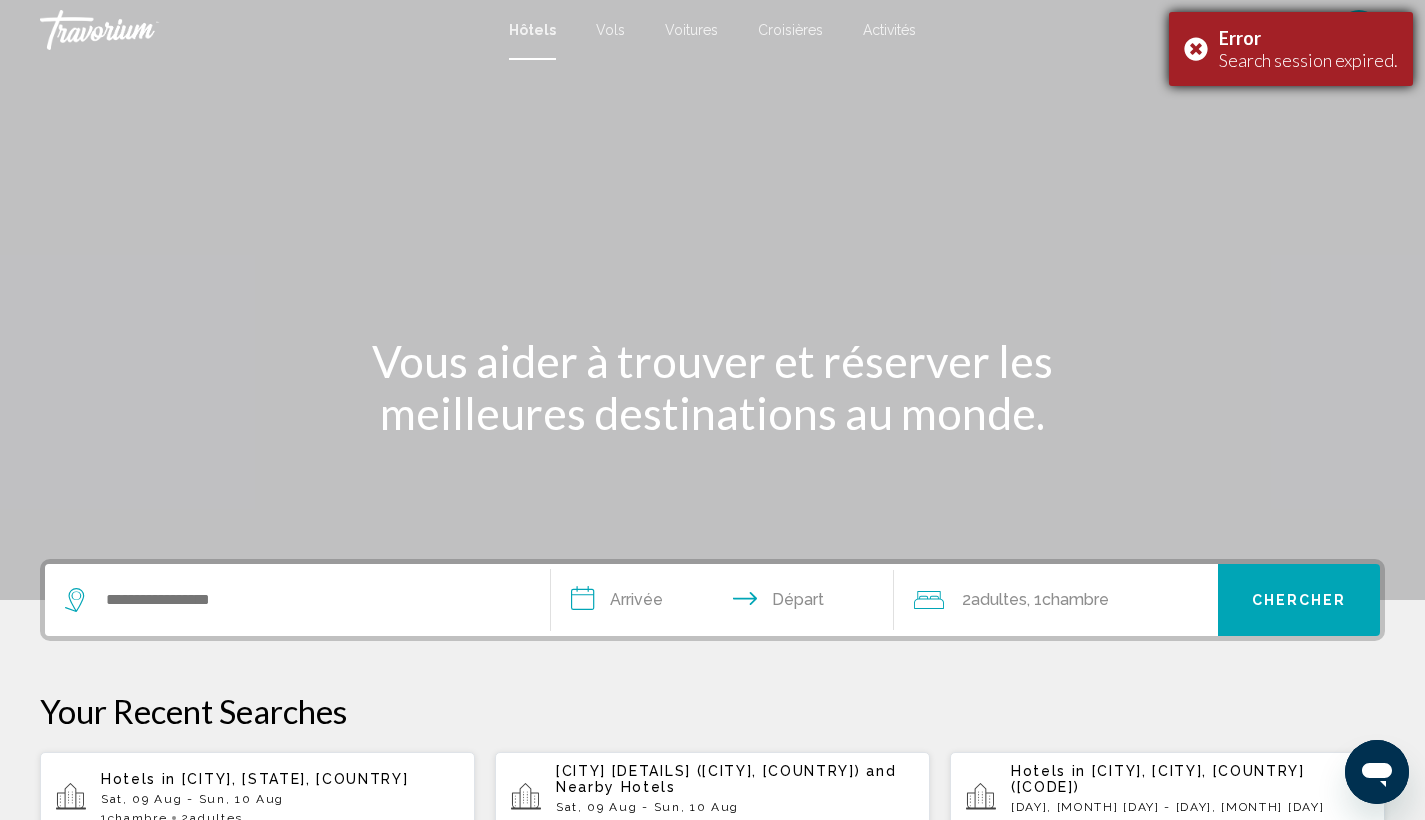 click on "Error   Search session expired." at bounding box center [1291, 49] 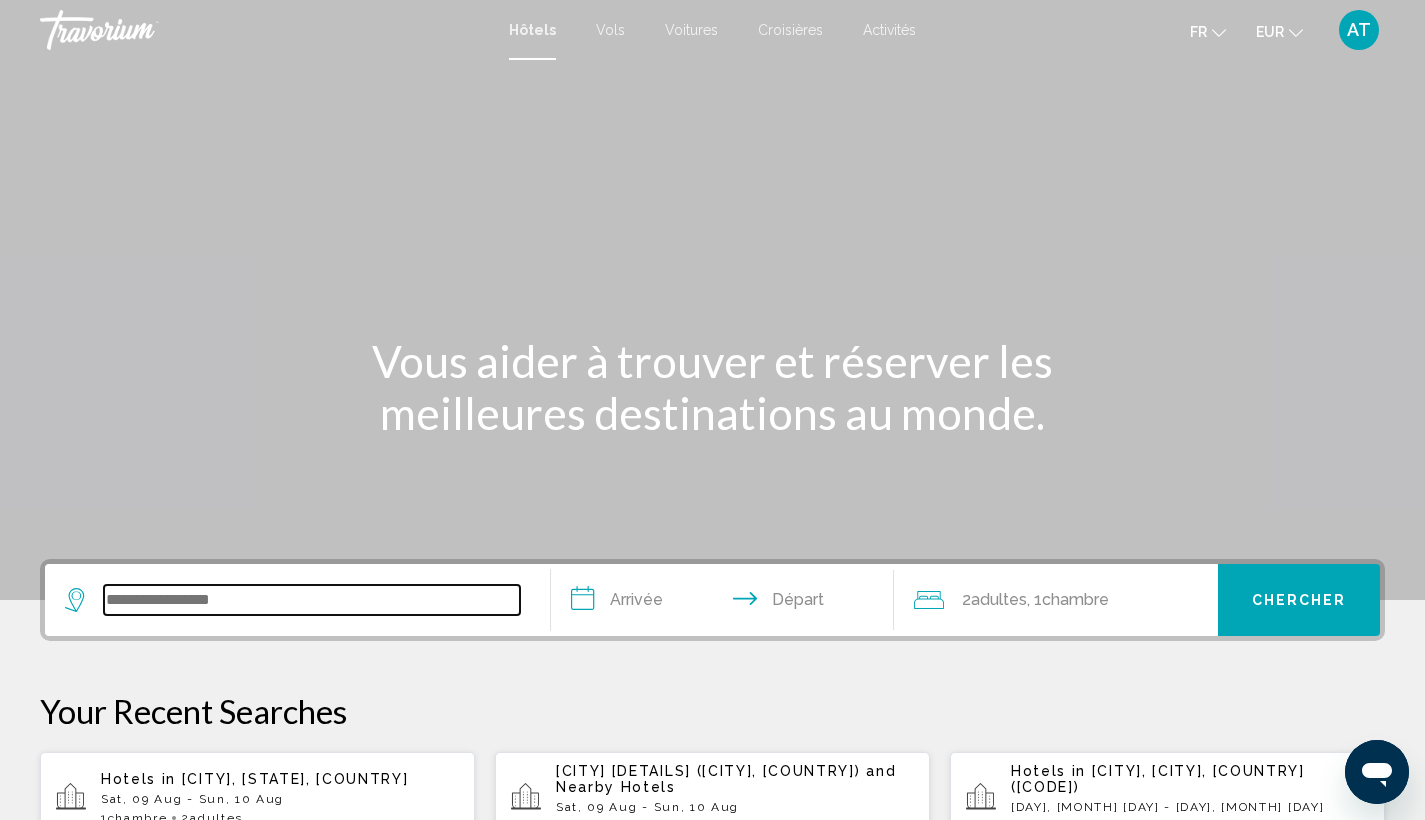 click at bounding box center (312, 600) 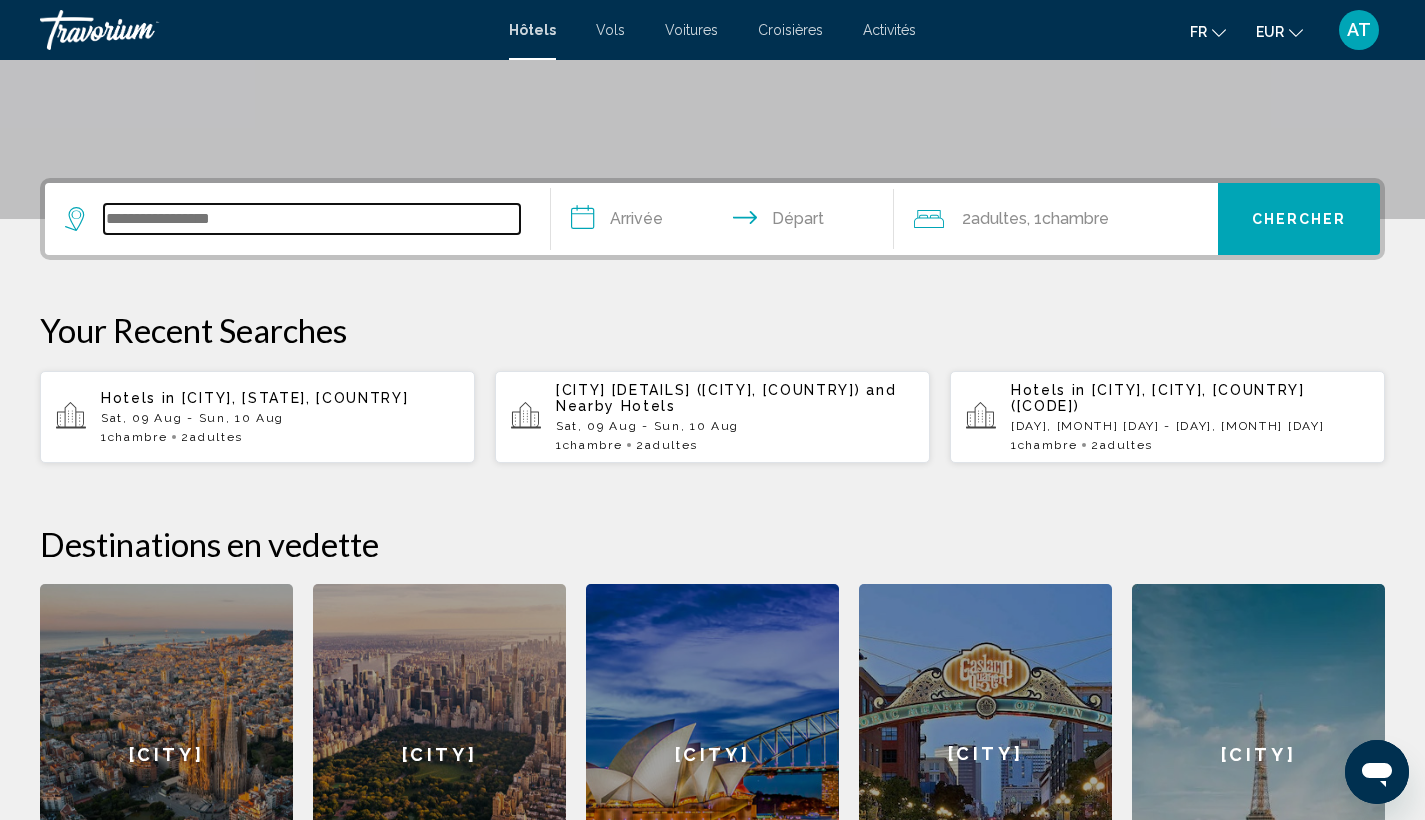 scroll, scrollTop: 494, scrollLeft: 0, axis: vertical 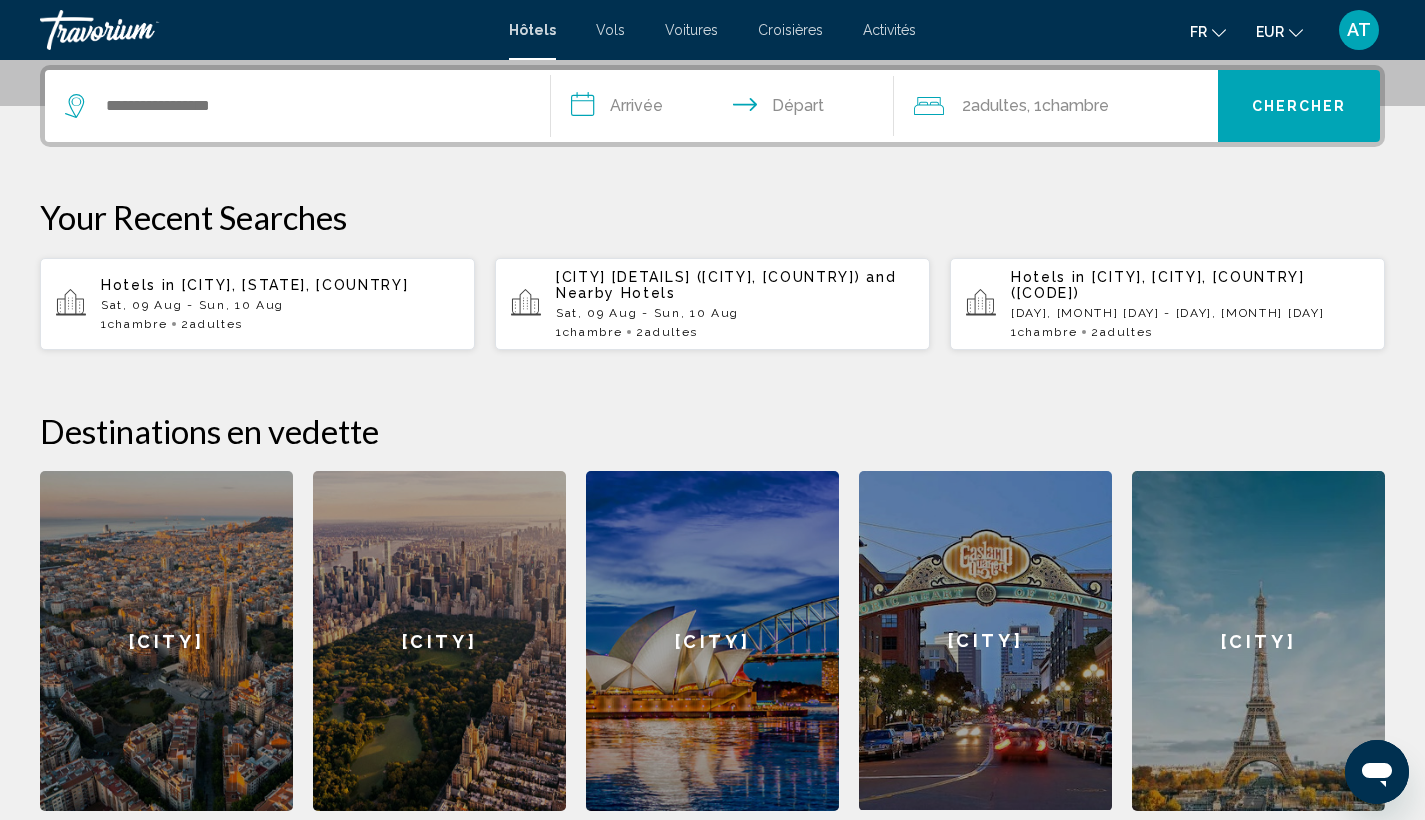 click on "[CITY], [STATE], [COUNTRY]" at bounding box center [295, 285] 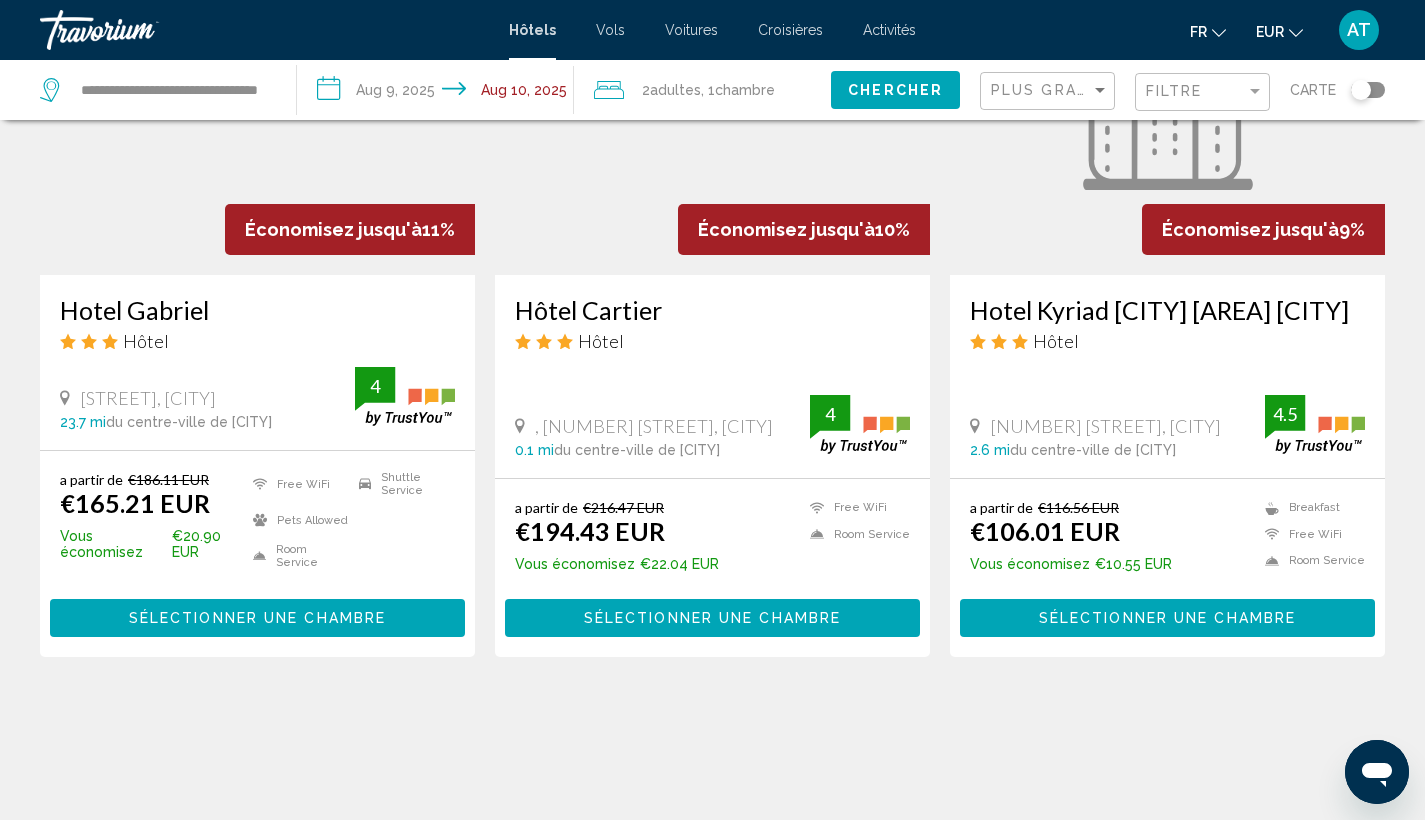 scroll, scrollTop: 1021, scrollLeft: 0, axis: vertical 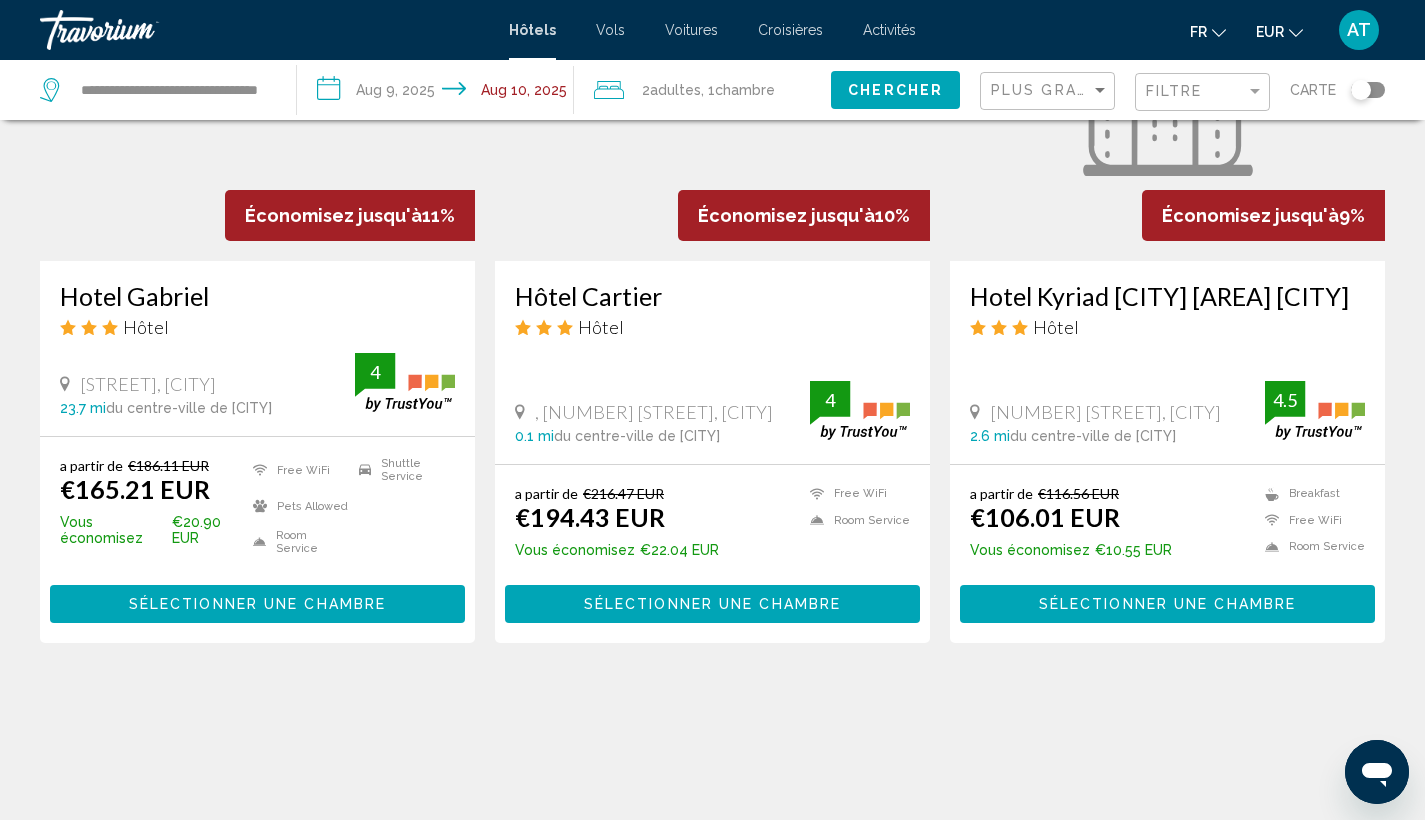click on "Sélectionner une chambre" at bounding box center [1167, 605] 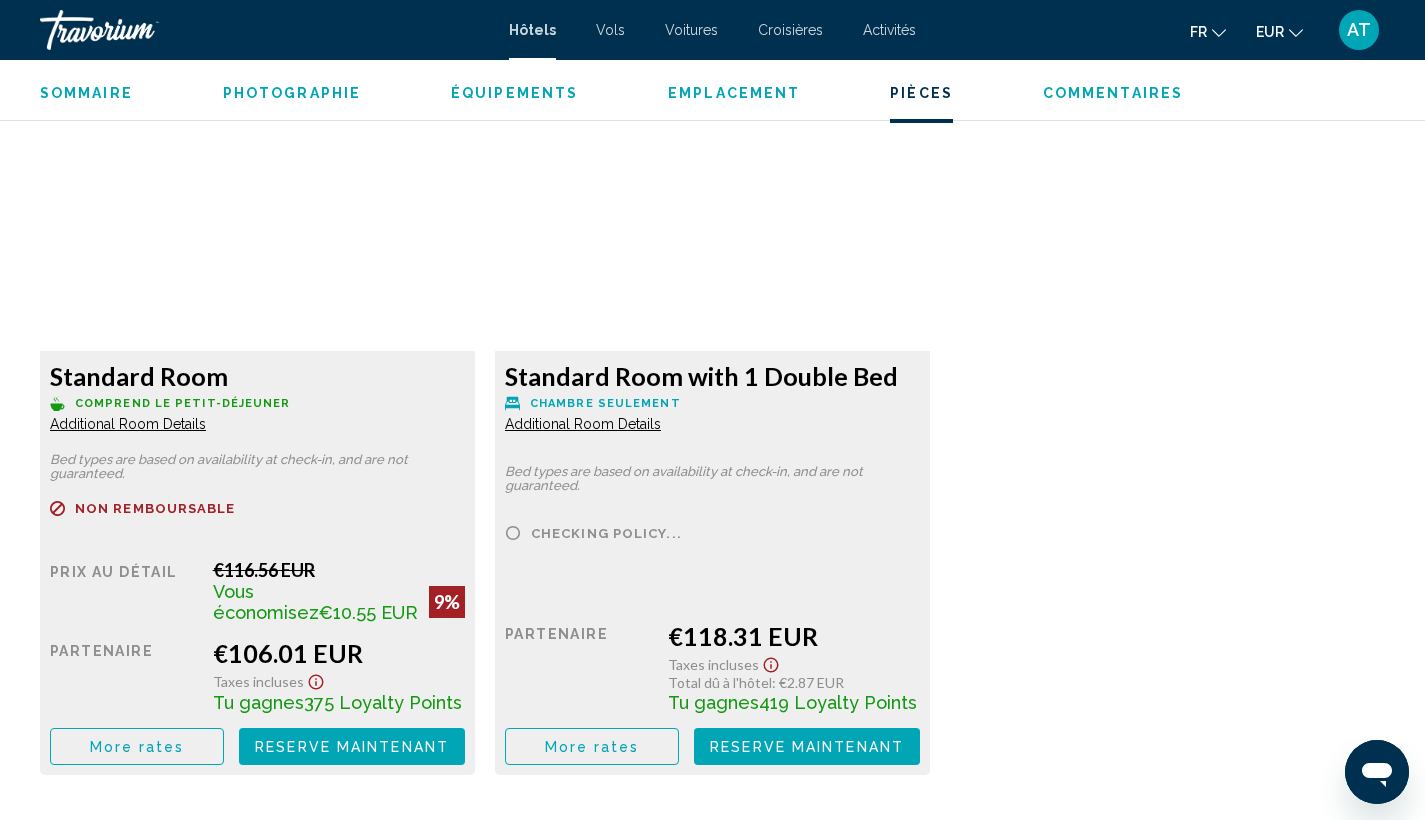 scroll, scrollTop: 2739, scrollLeft: 0, axis: vertical 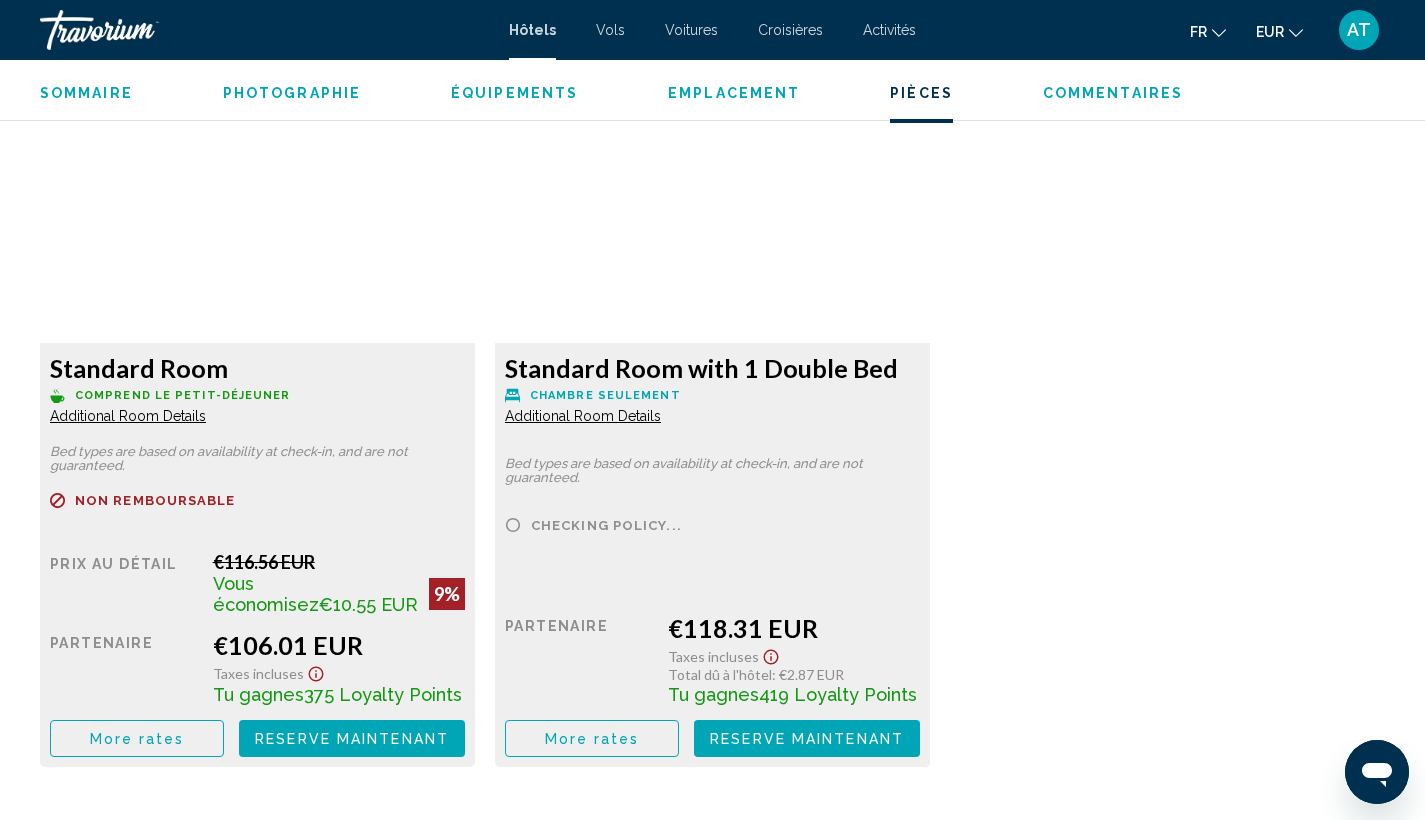 click on "More rates" at bounding box center (137, 739) 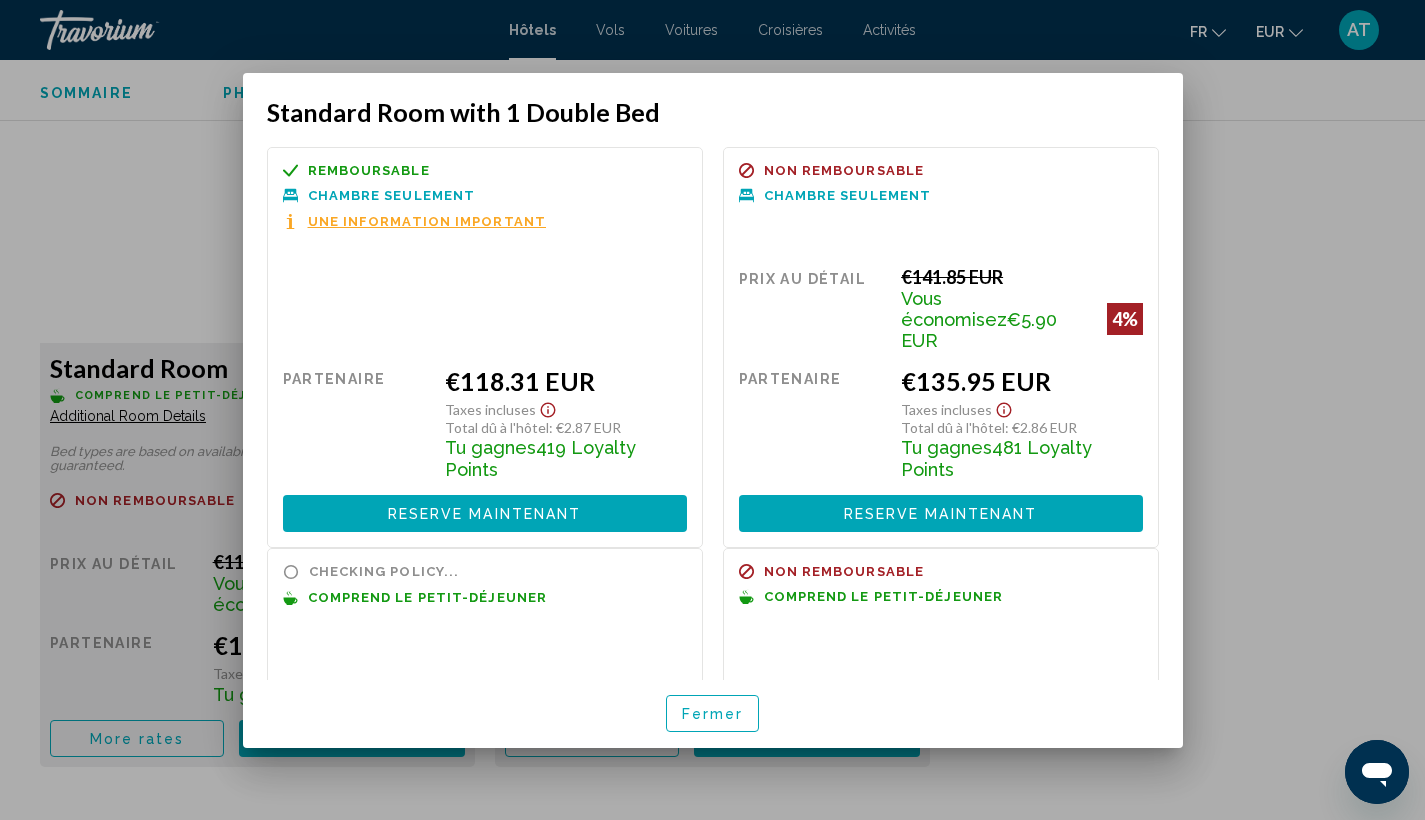 scroll, scrollTop: 2, scrollLeft: 1, axis: both 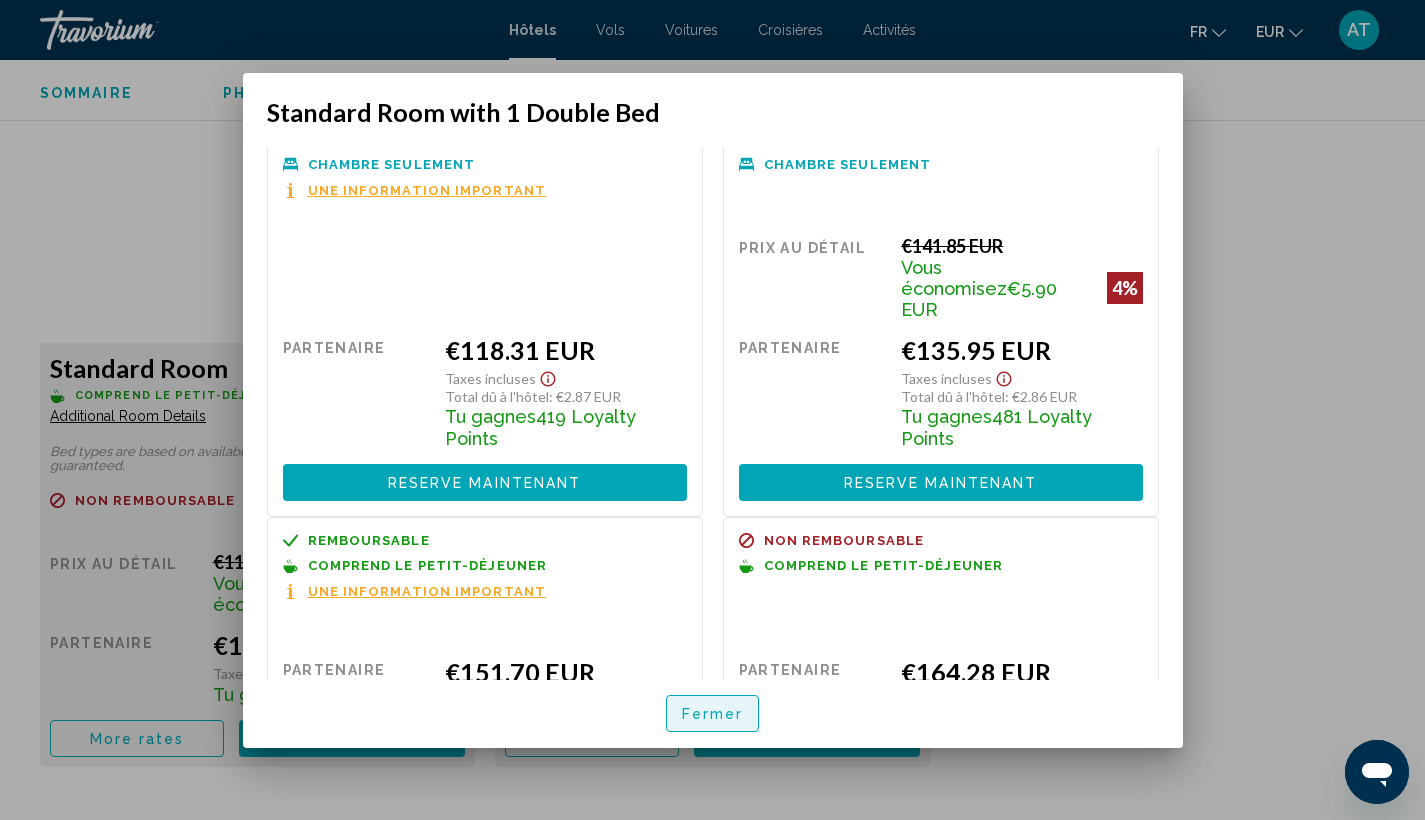 click on "Fermer" at bounding box center [713, 713] 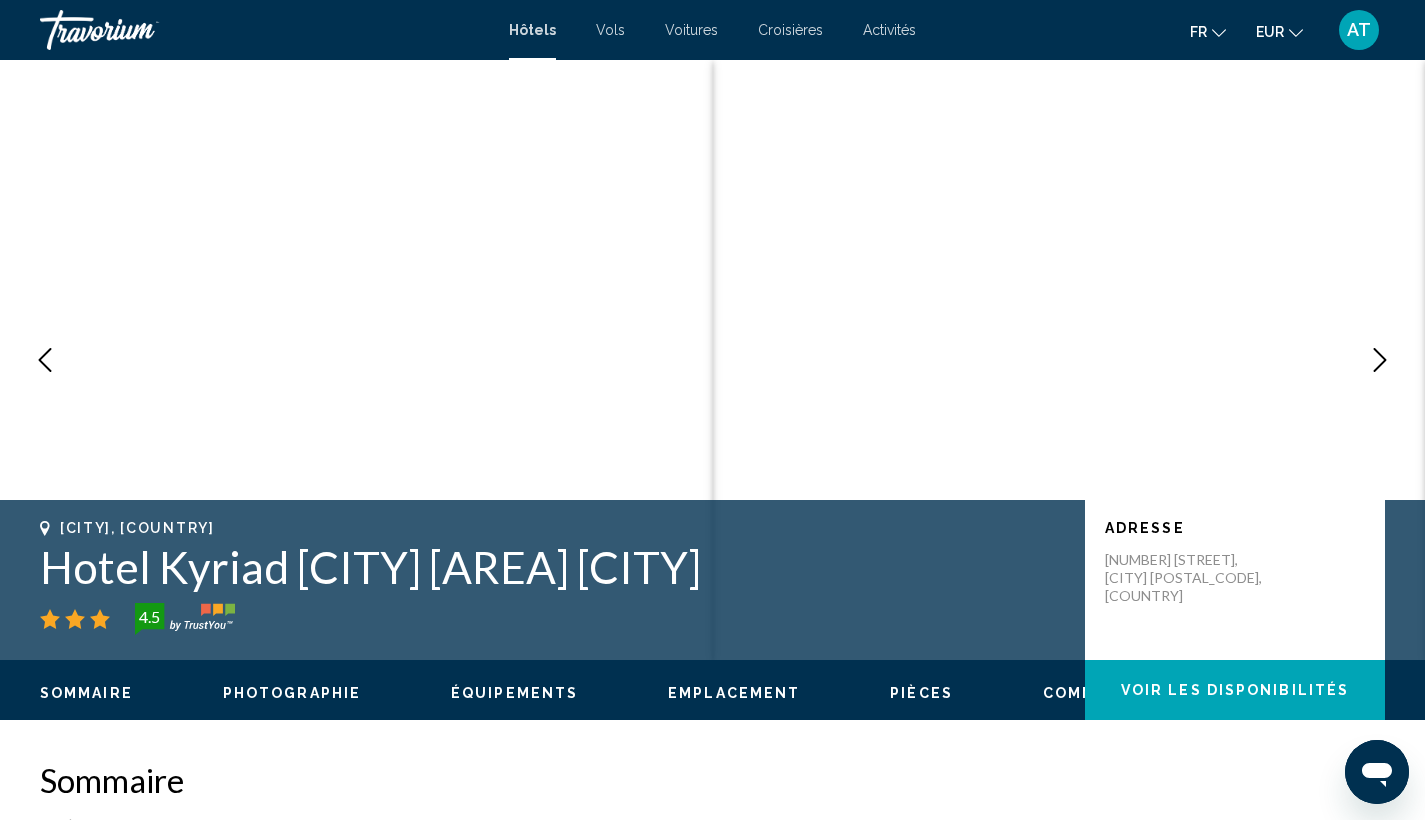 scroll, scrollTop: 0, scrollLeft: 0, axis: both 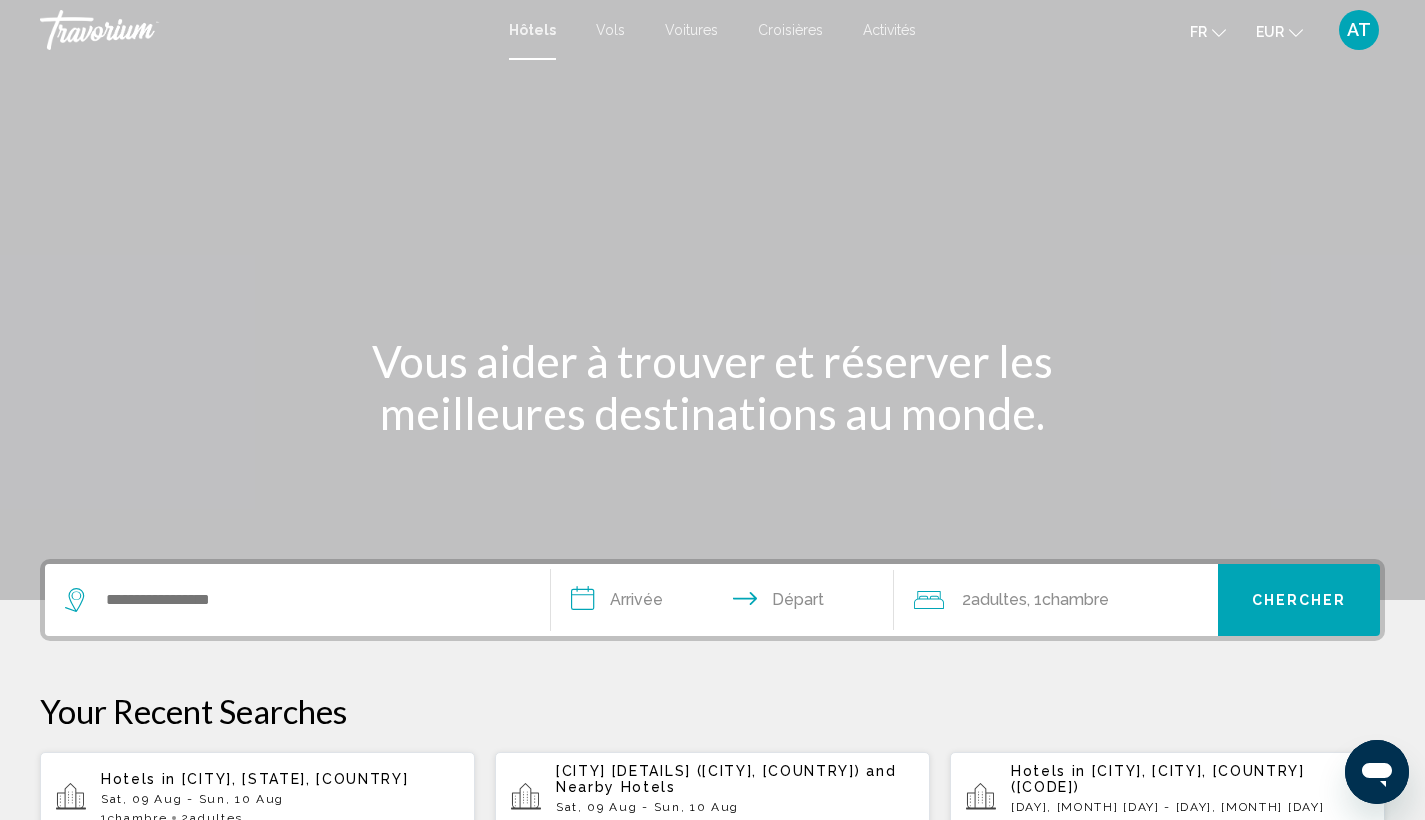 click at bounding box center [297, 600] 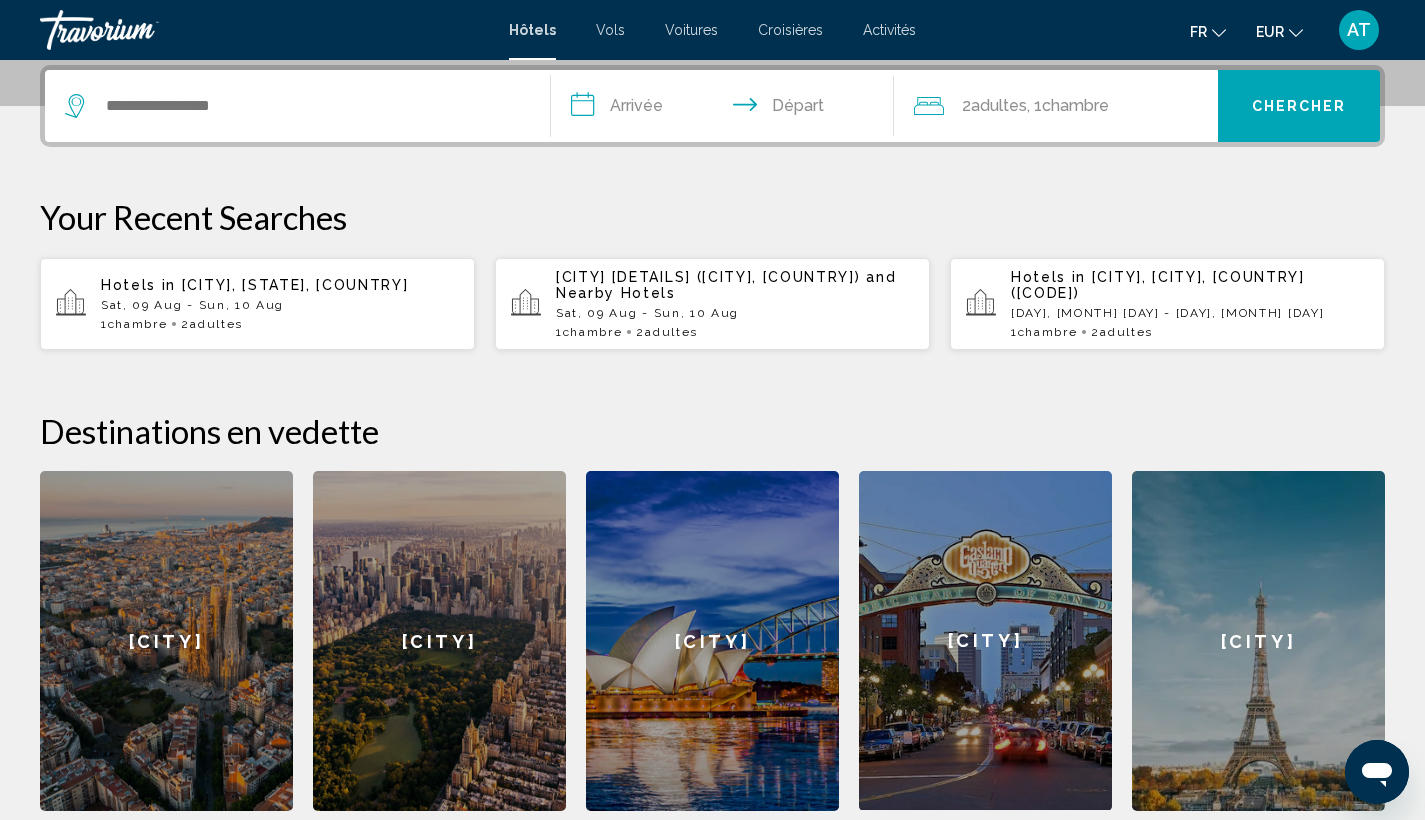 click at bounding box center [297, 106] 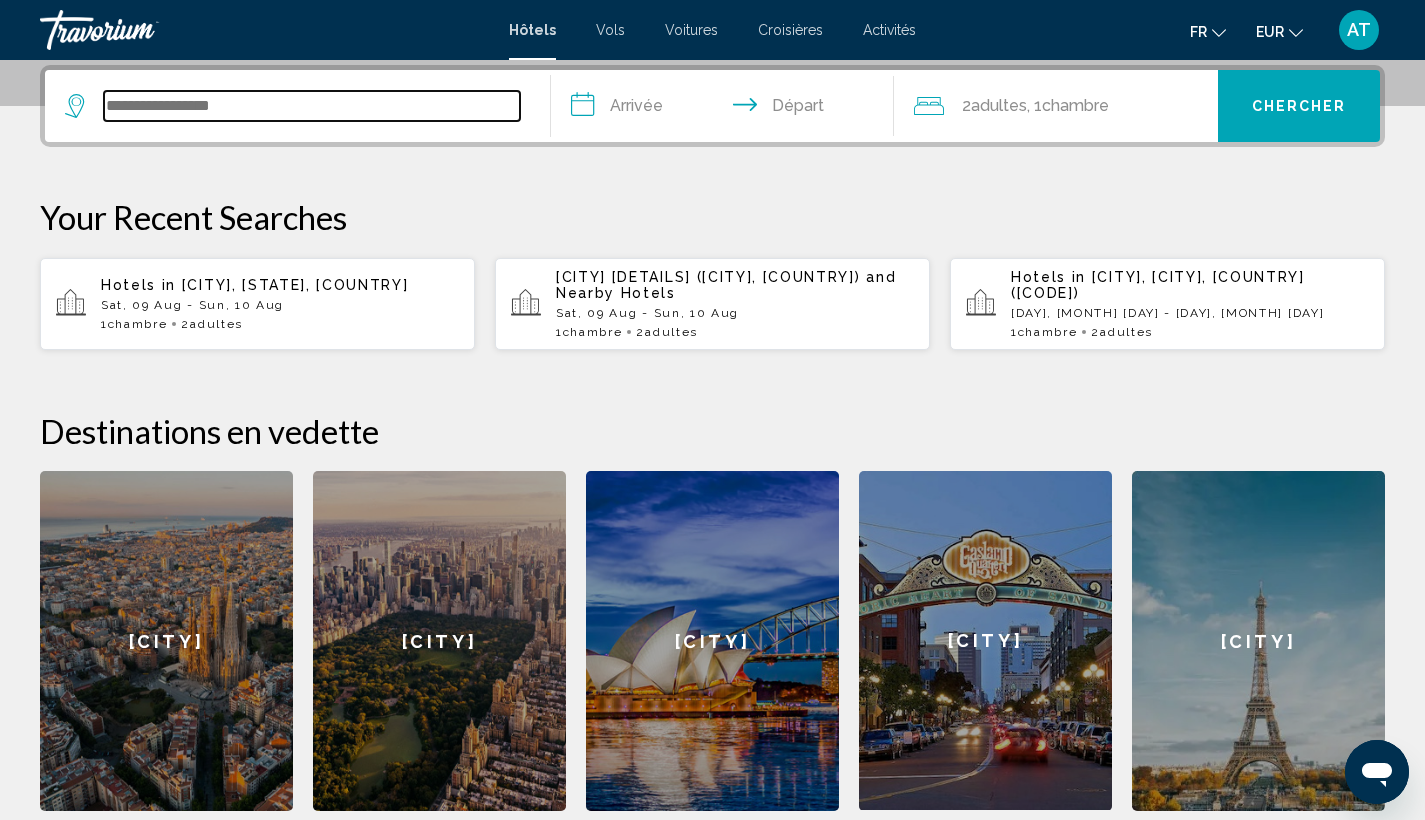 click at bounding box center (312, 106) 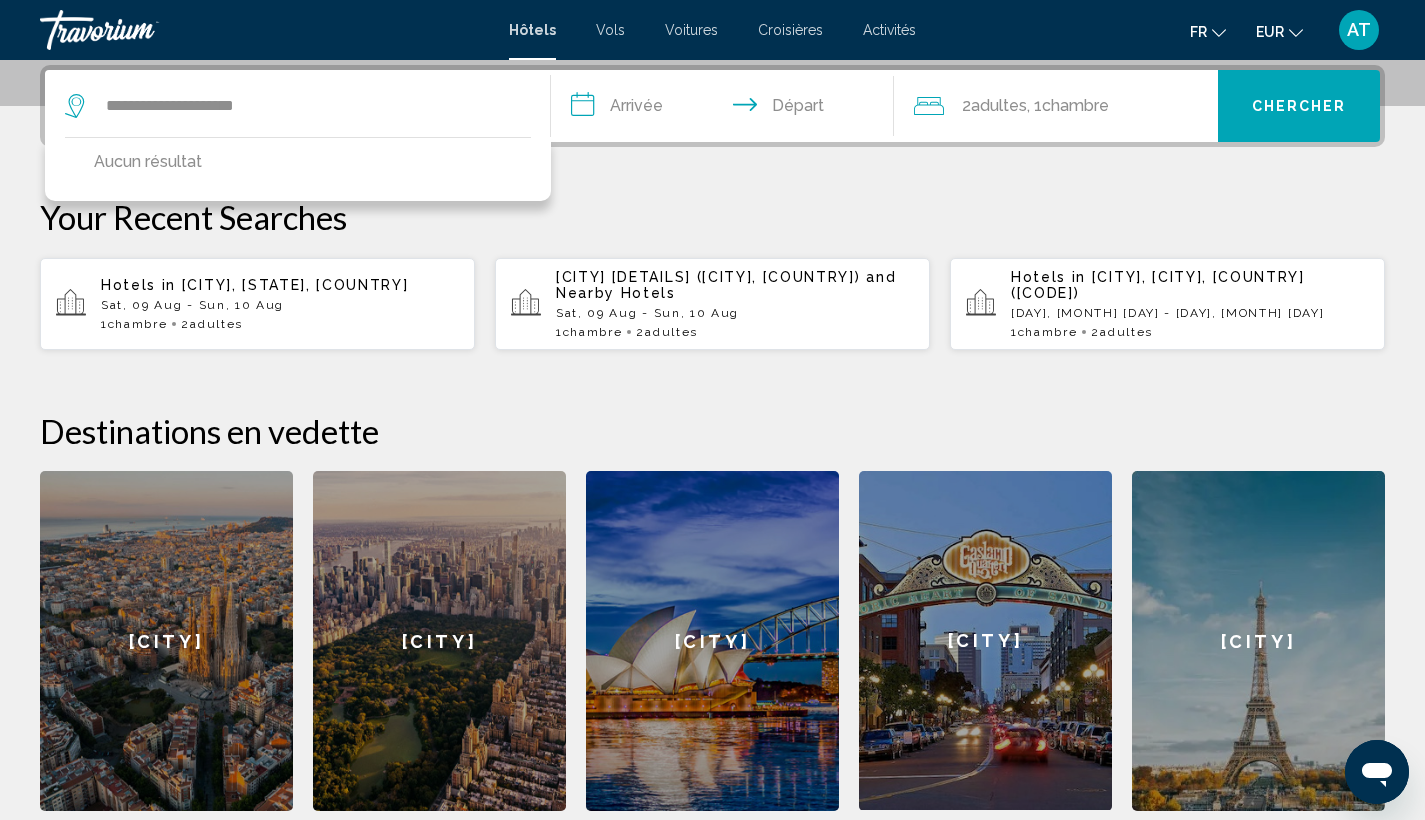 click on "**********" at bounding box center (712, 438) 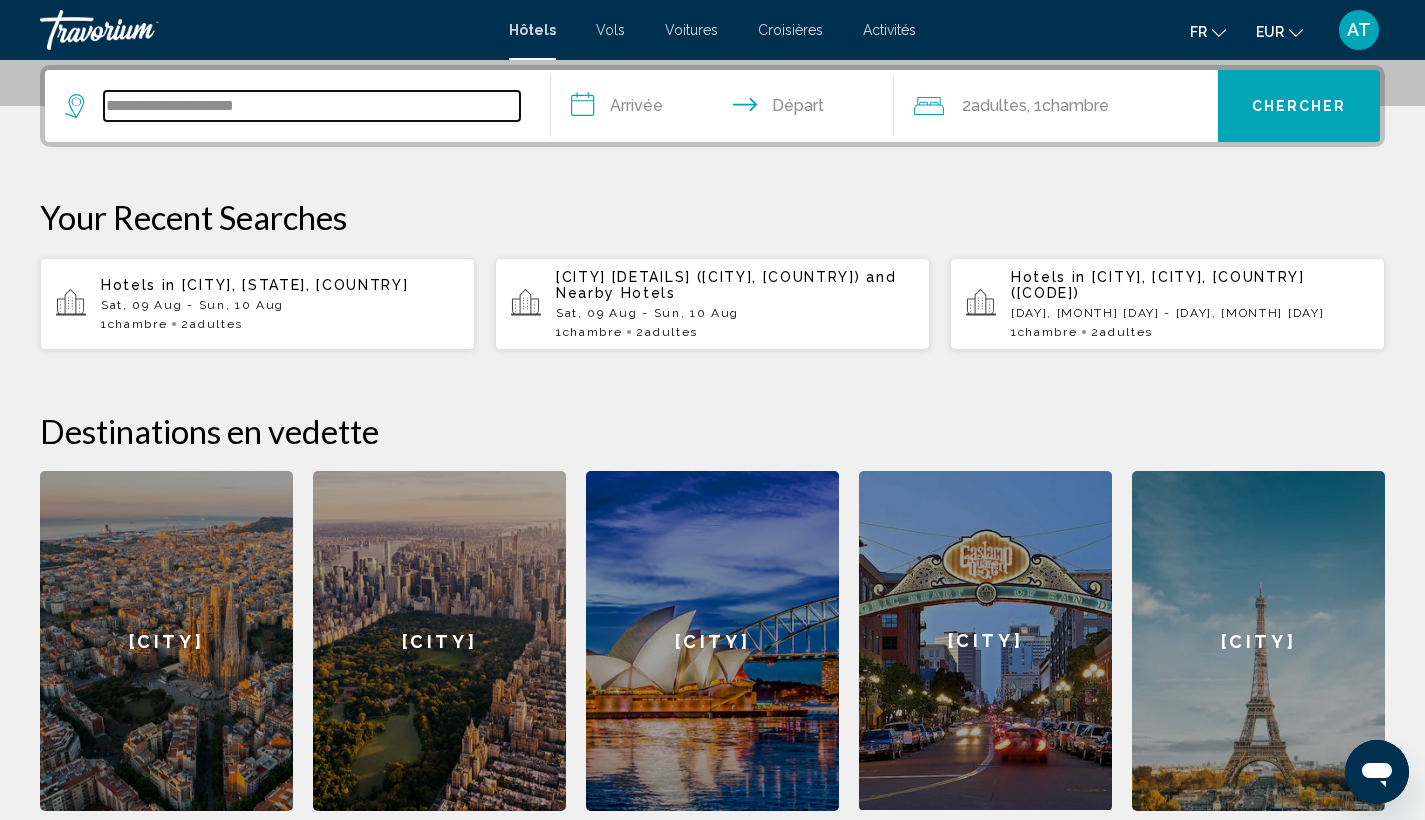 click on "**********" at bounding box center (312, 106) 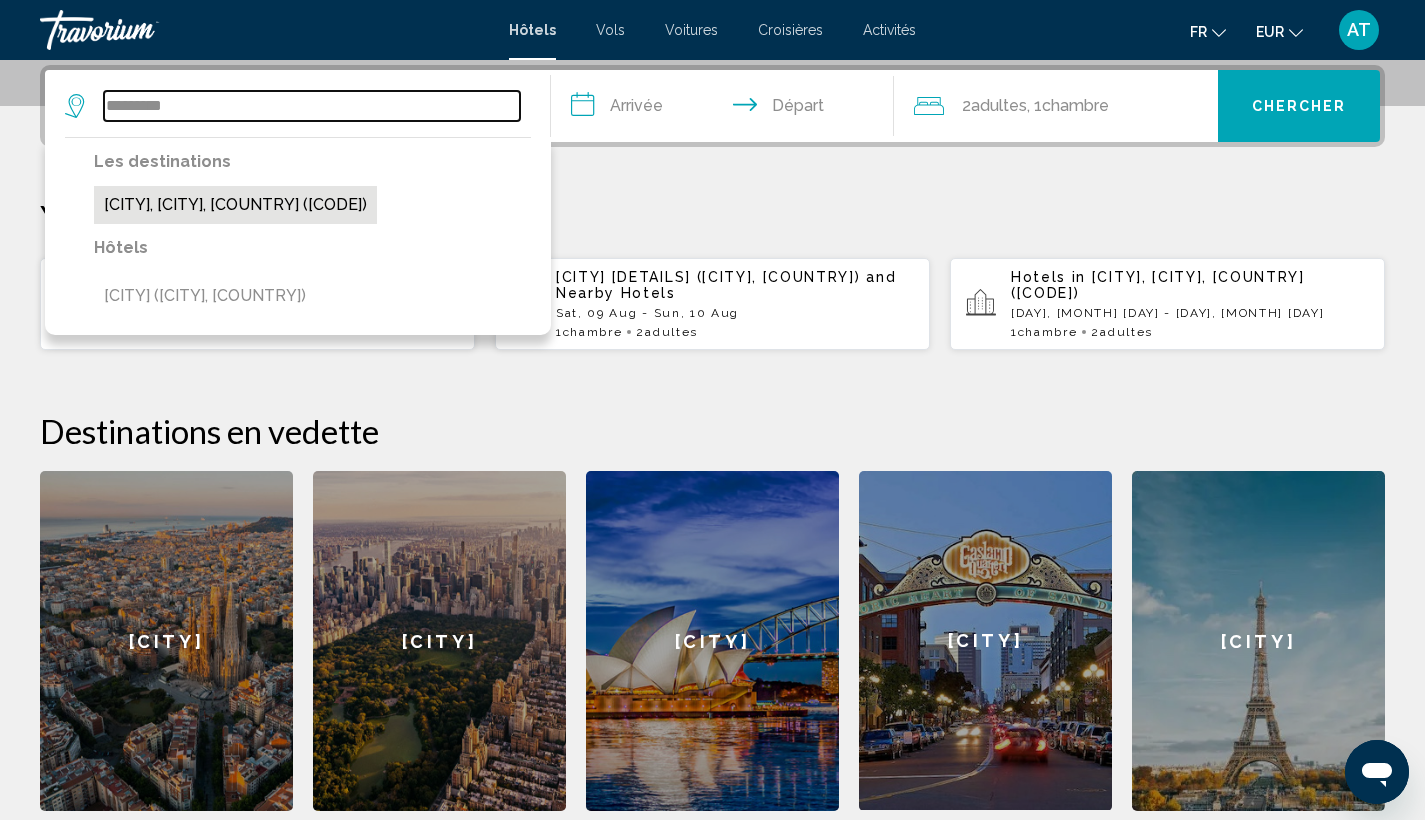 type on "*********" 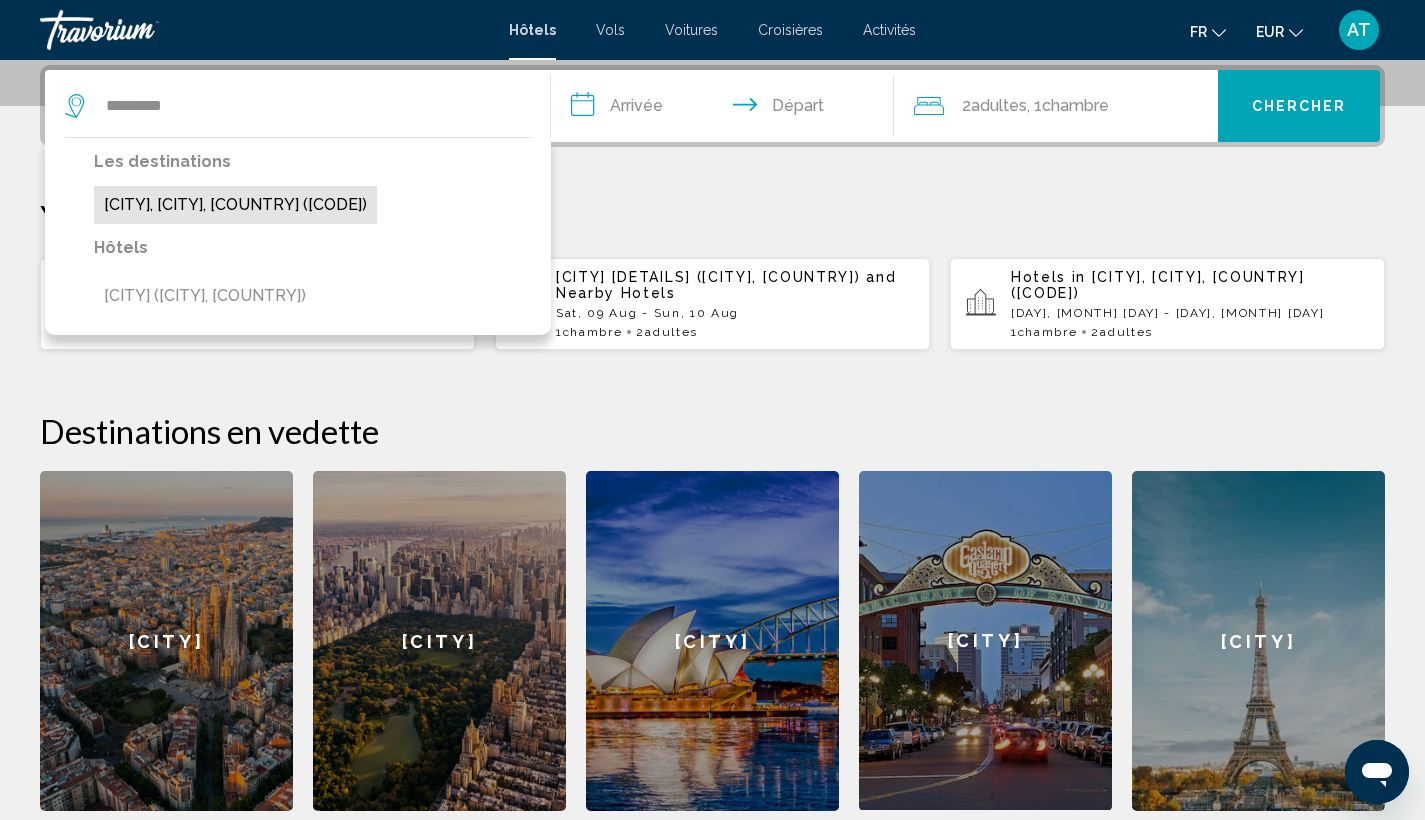 click on "[CITY], [CITY], [COUNTRY] ([CODE])" at bounding box center (235, 205) 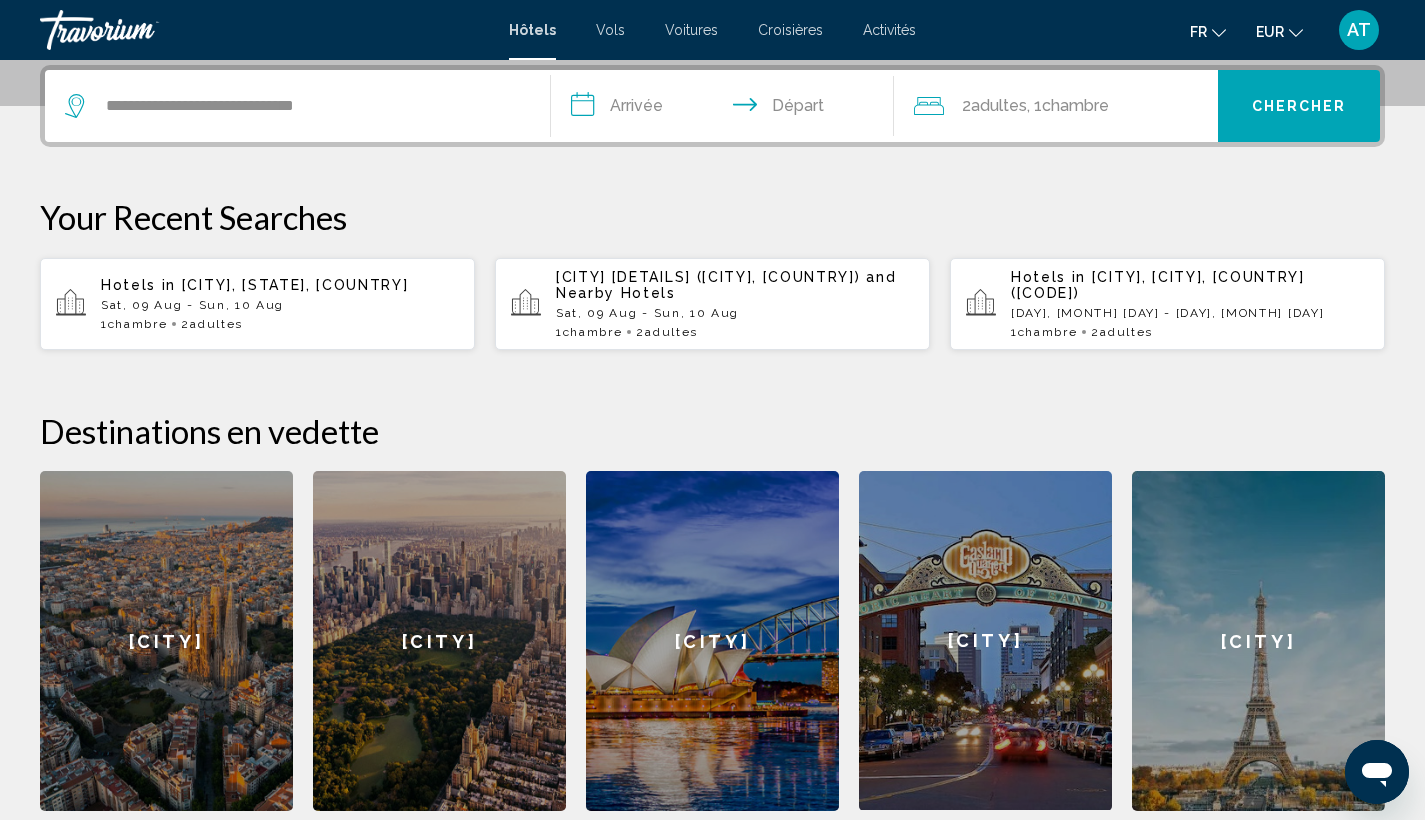 click on "Chercher" at bounding box center [1299, 107] 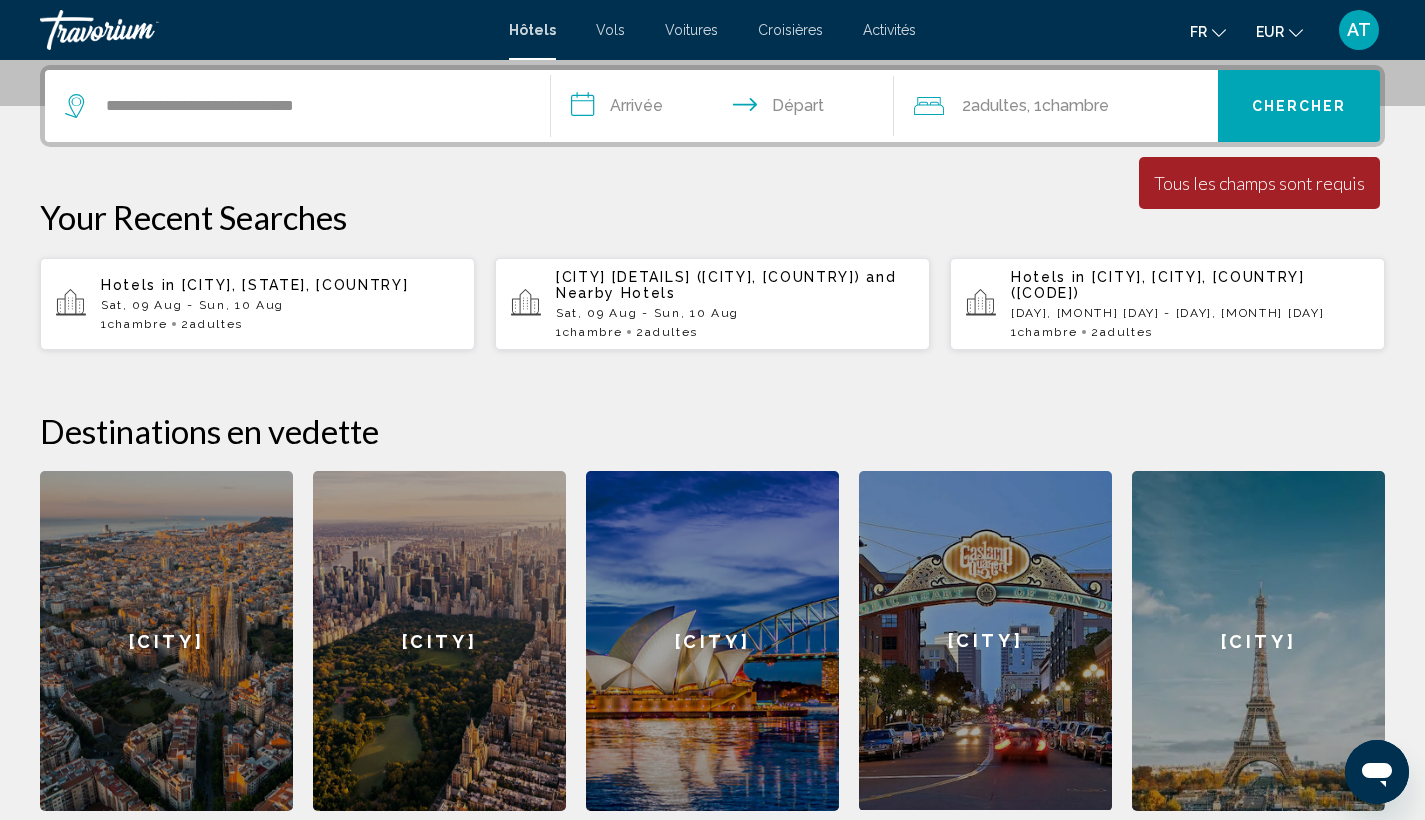 click on "**********" at bounding box center [727, 109] 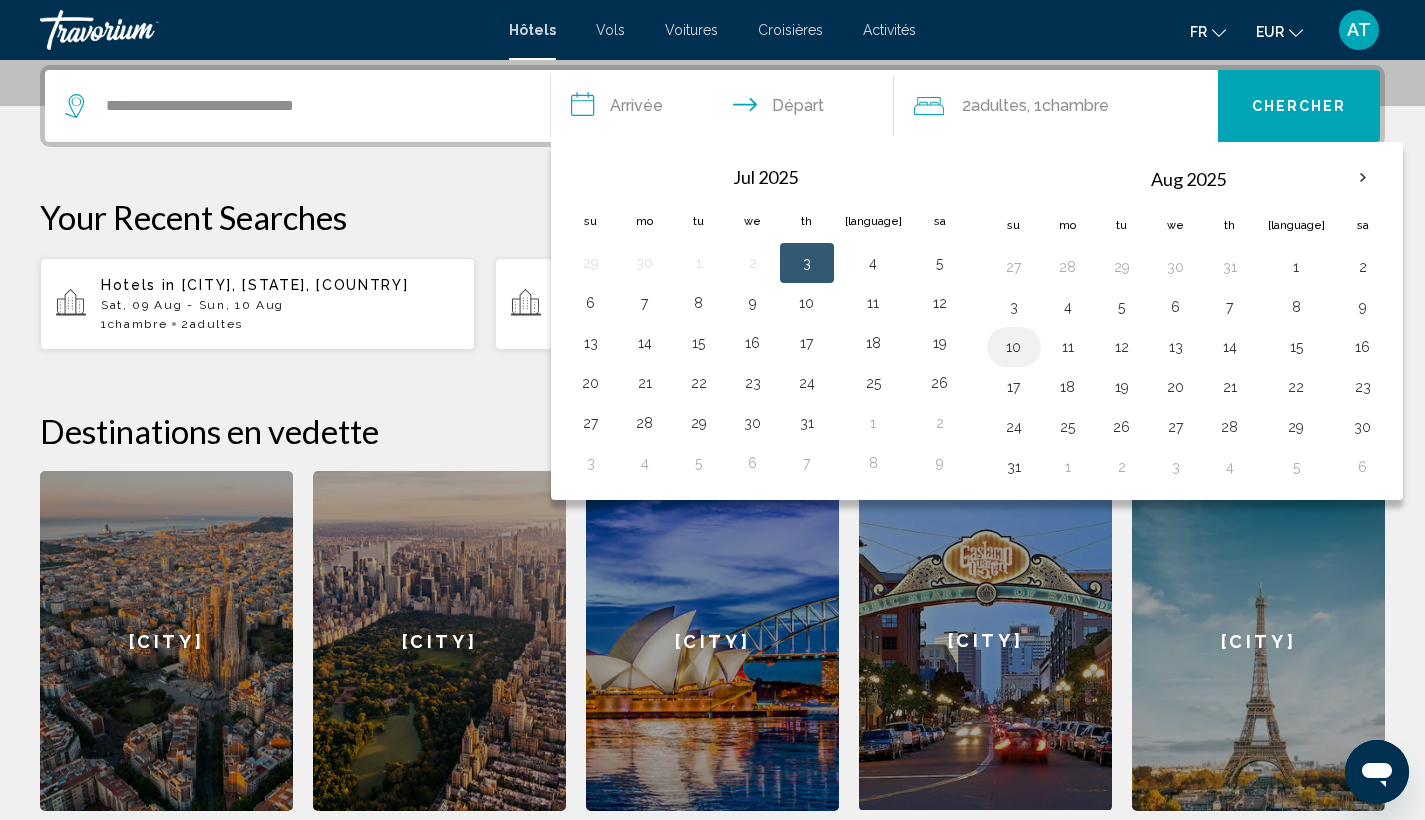 click on "10" at bounding box center [1014, 347] 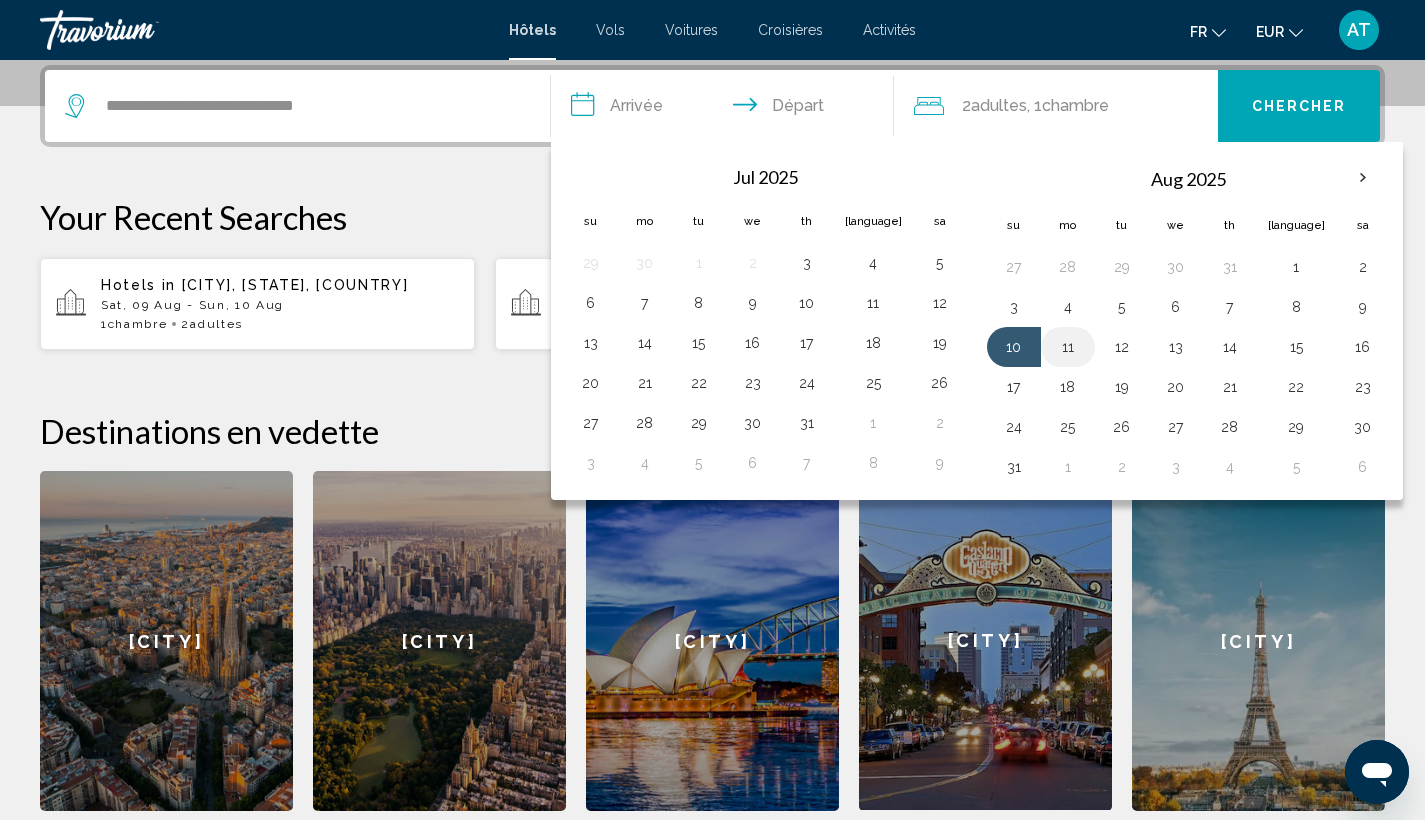 click on "11" at bounding box center (1068, 347) 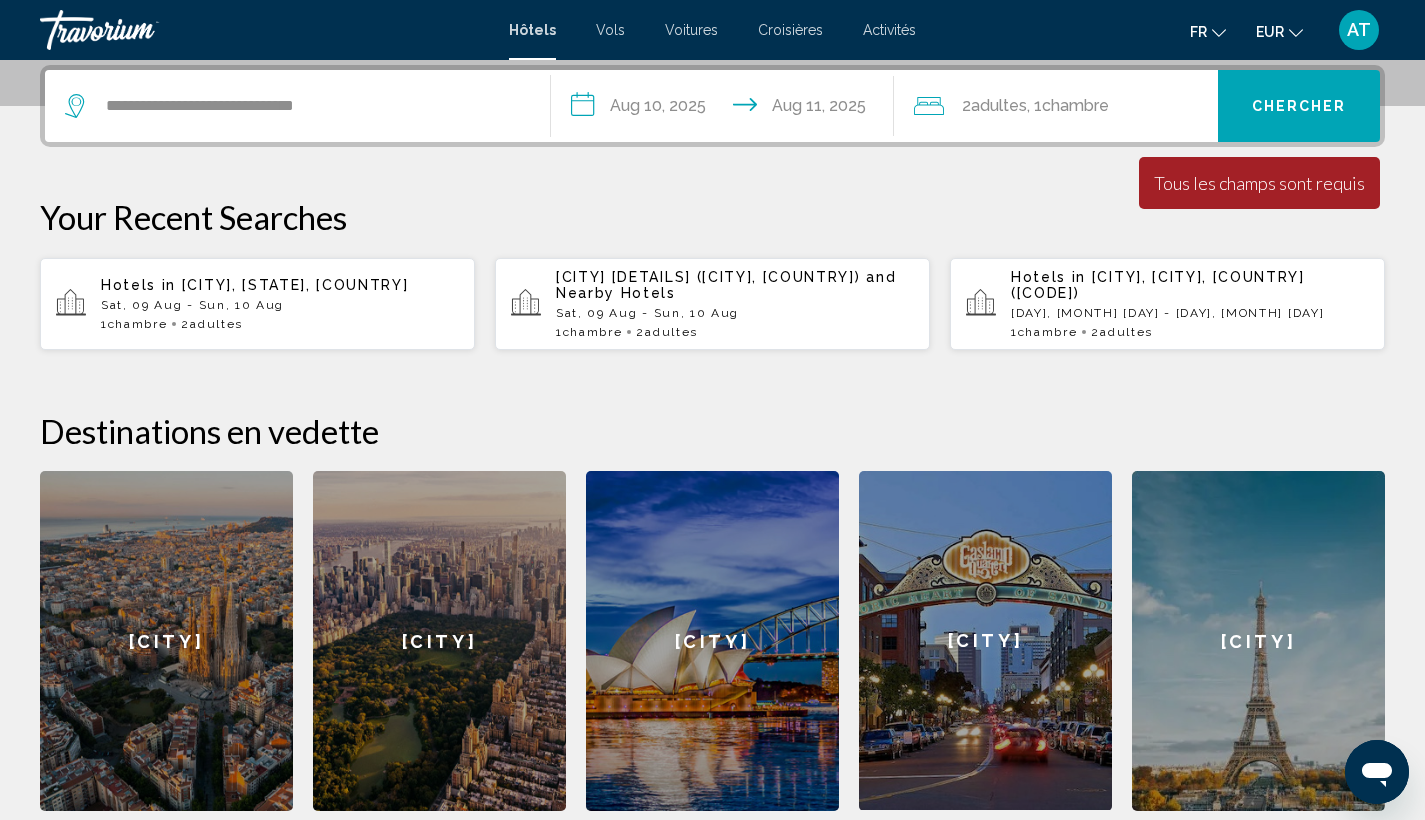 click on "Chercher" at bounding box center [1299, 106] 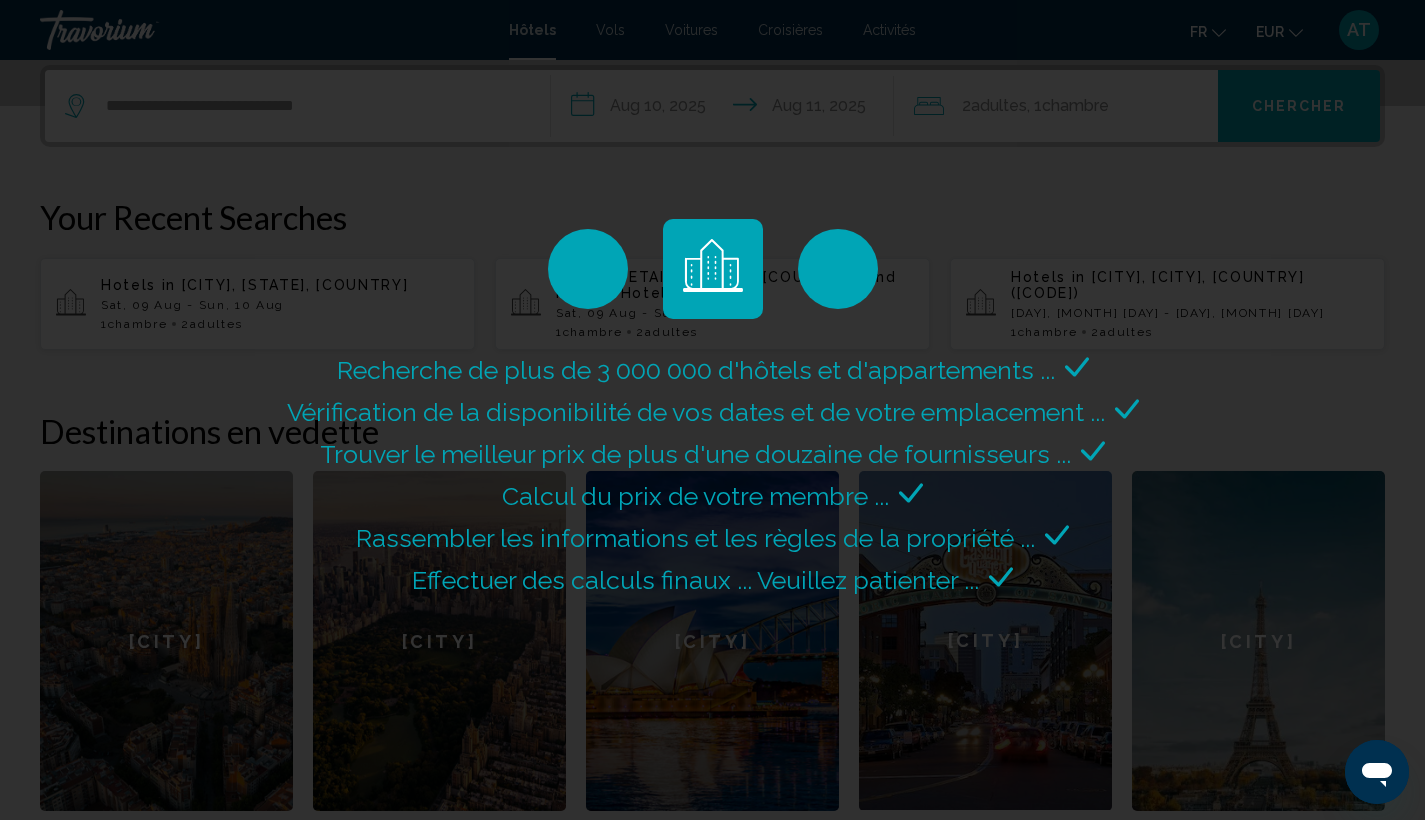 scroll, scrollTop: 0, scrollLeft: 0, axis: both 